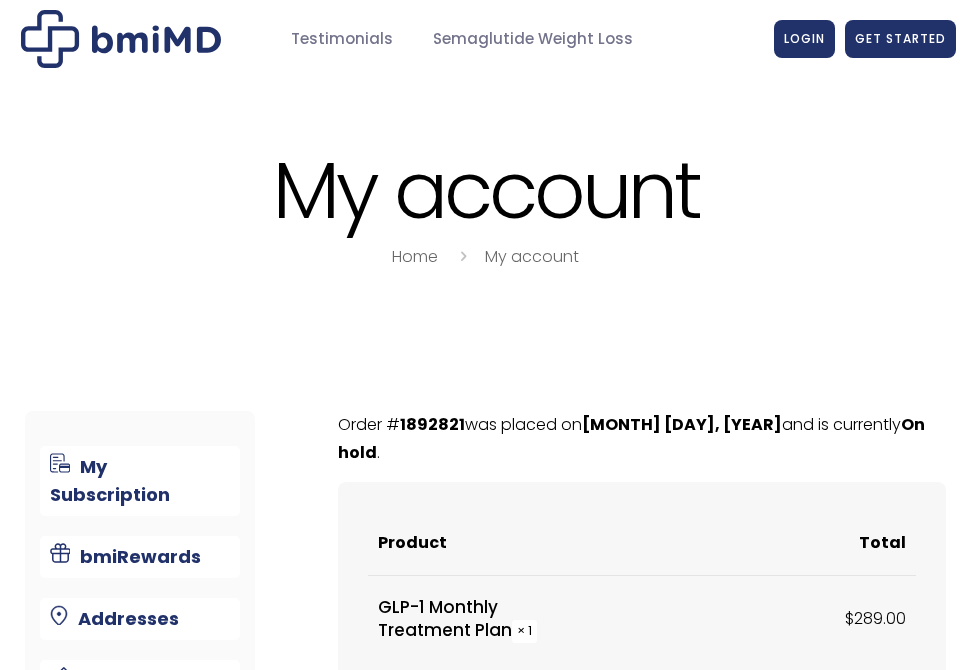 scroll, scrollTop: 0, scrollLeft: 0, axis: both 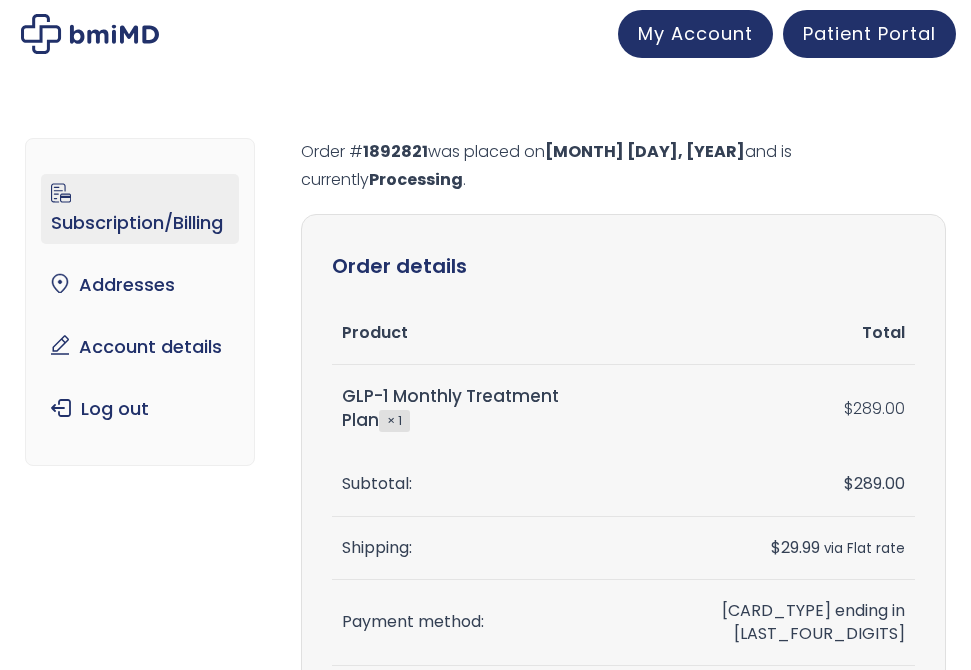 click on "Subscription/Billing" at bounding box center [140, 209] 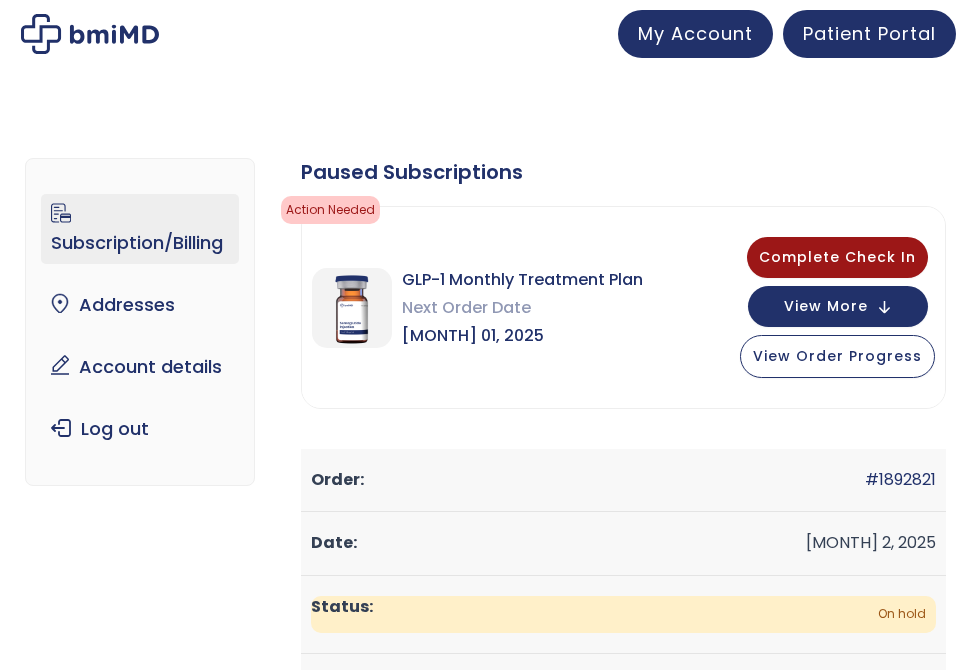 scroll, scrollTop: 0, scrollLeft: 0, axis: both 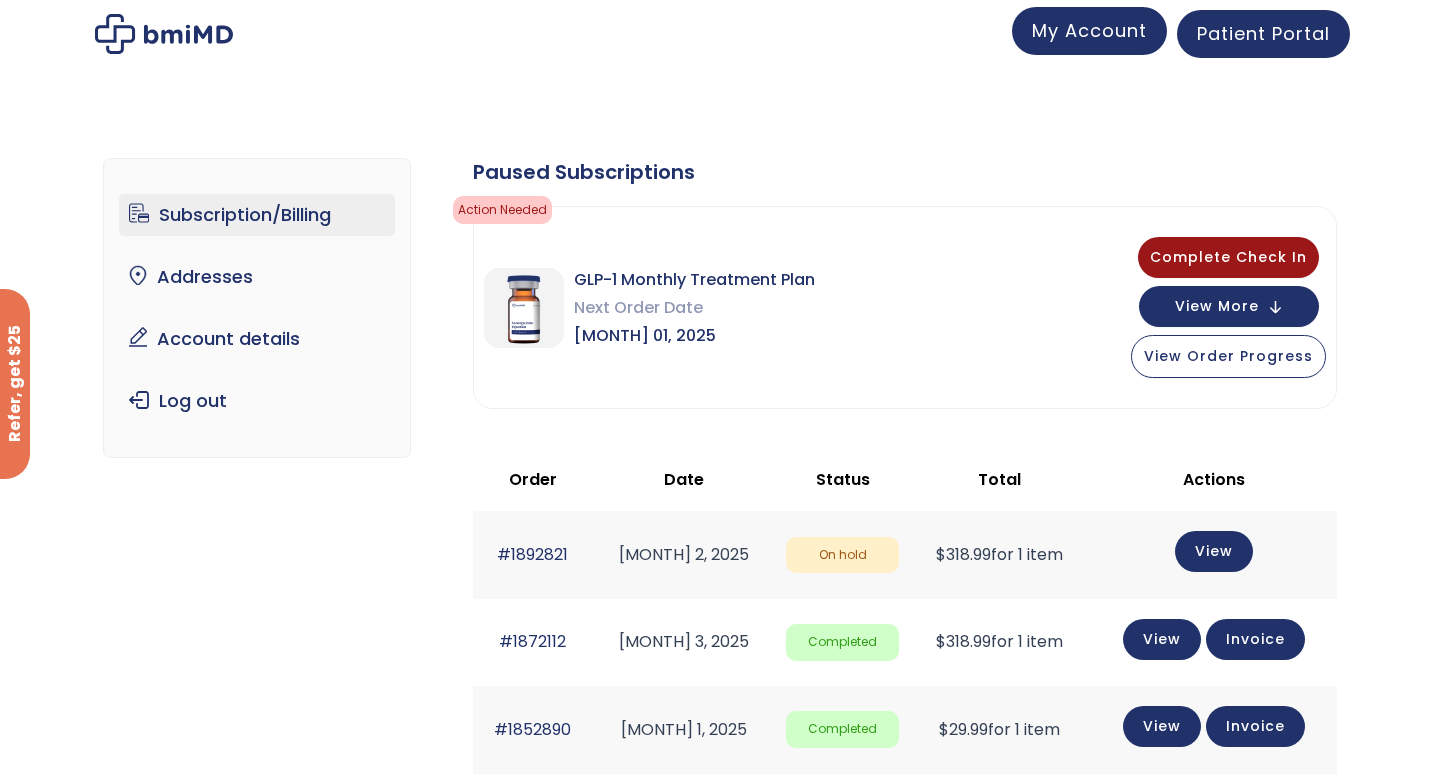click on "My Account" at bounding box center [1089, 31] 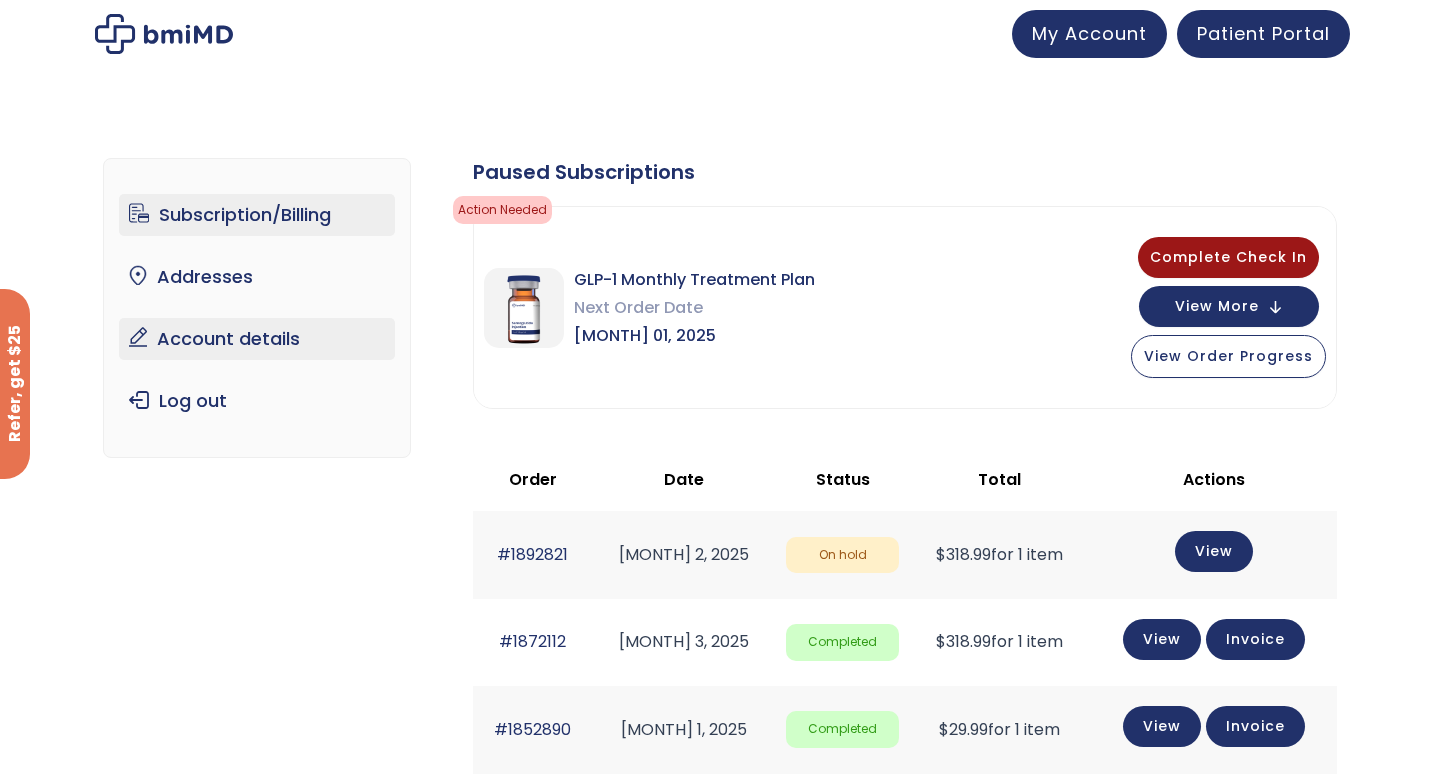 click on "Account details" at bounding box center [257, 339] 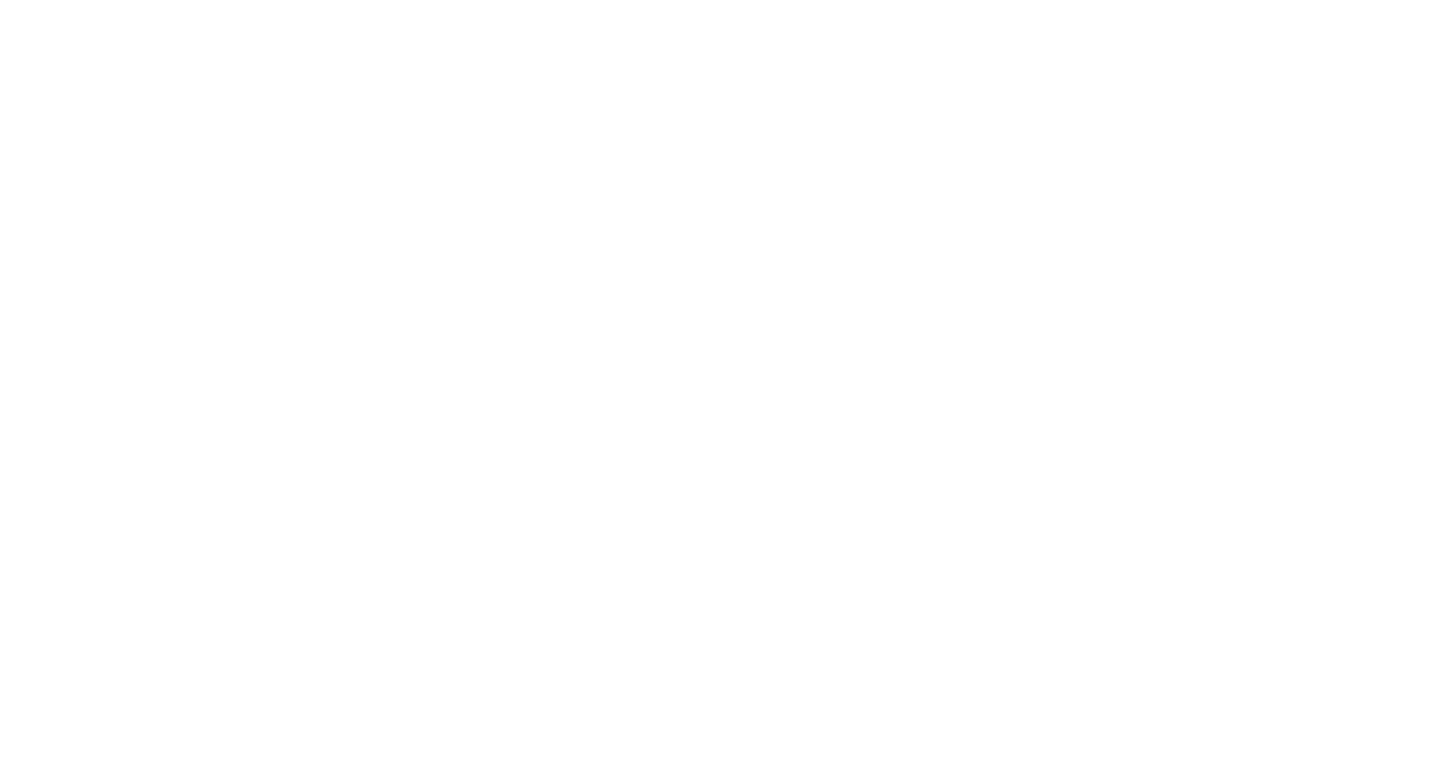 scroll, scrollTop: 0, scrollLeft: 0, axis: both 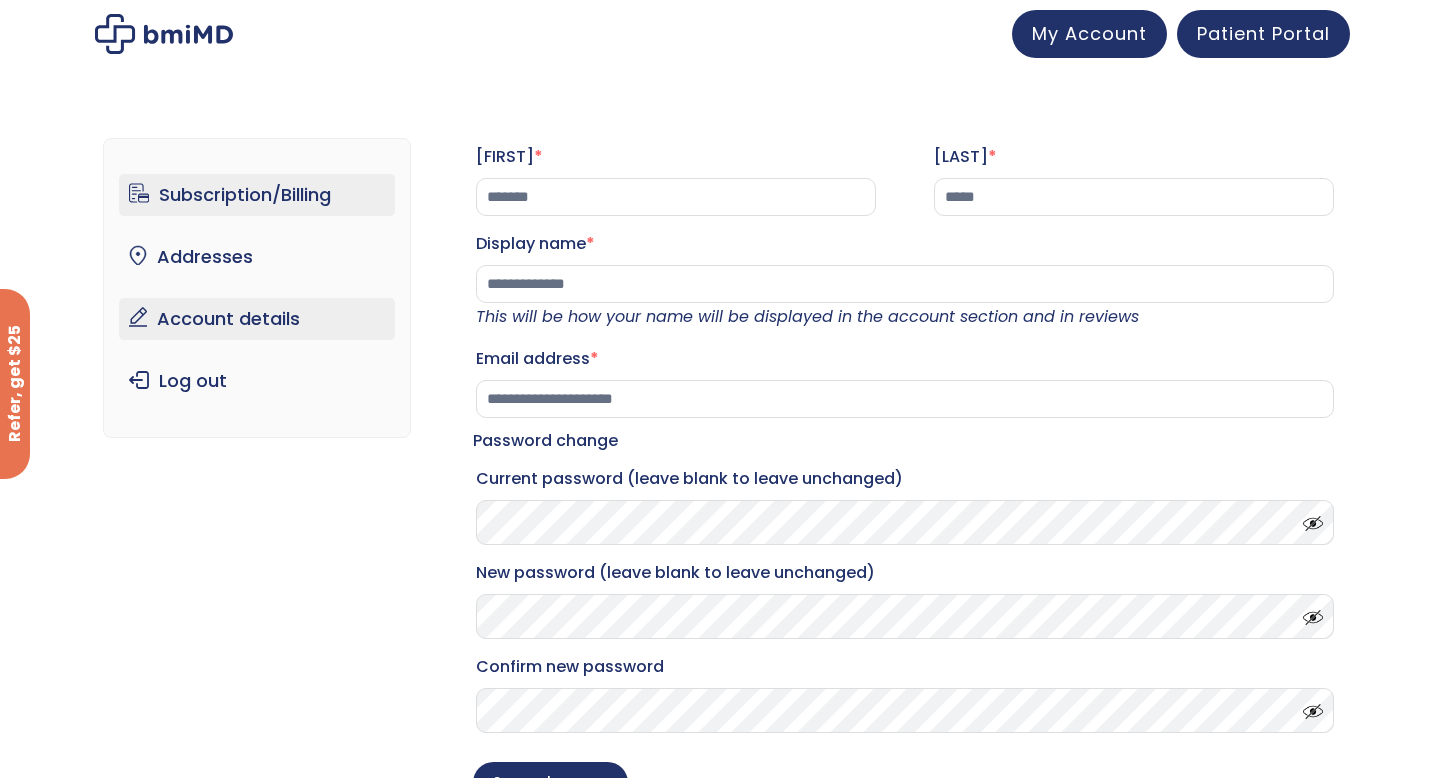 click on "Subscription/Billing" at bounding box center [257, 195] 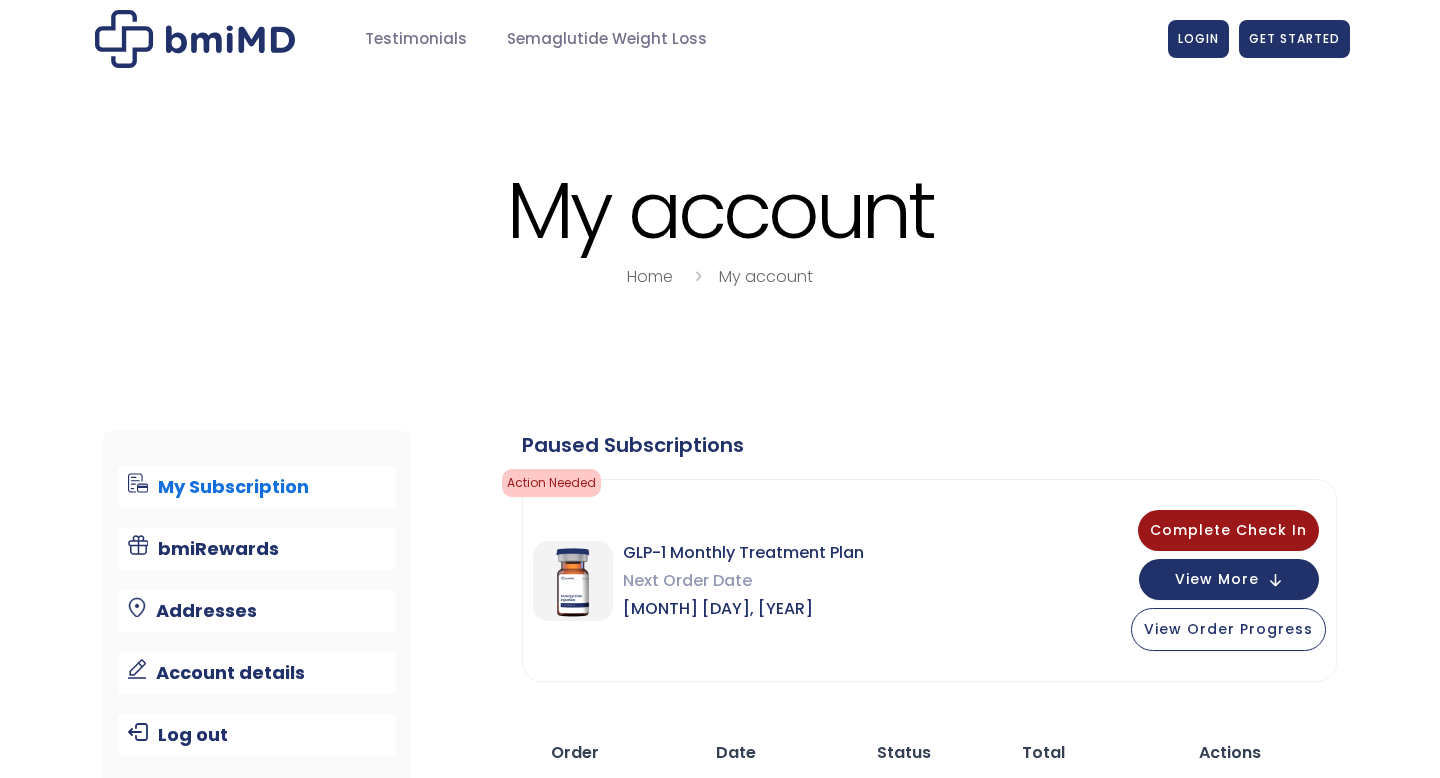 scroll, scrollTop: 0, scrollLeft: 0, axis: both 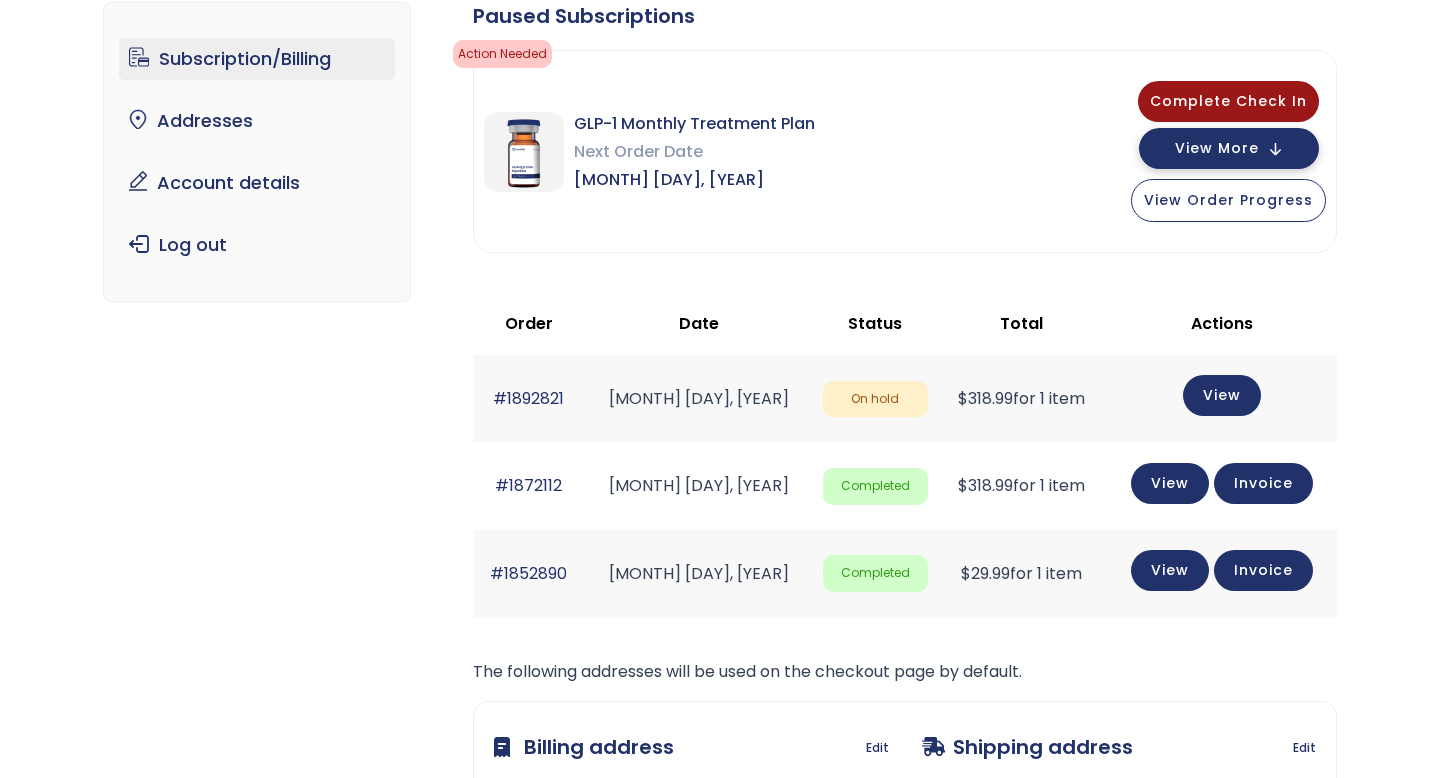 click on "View More" at bounding box center [1217, 148] 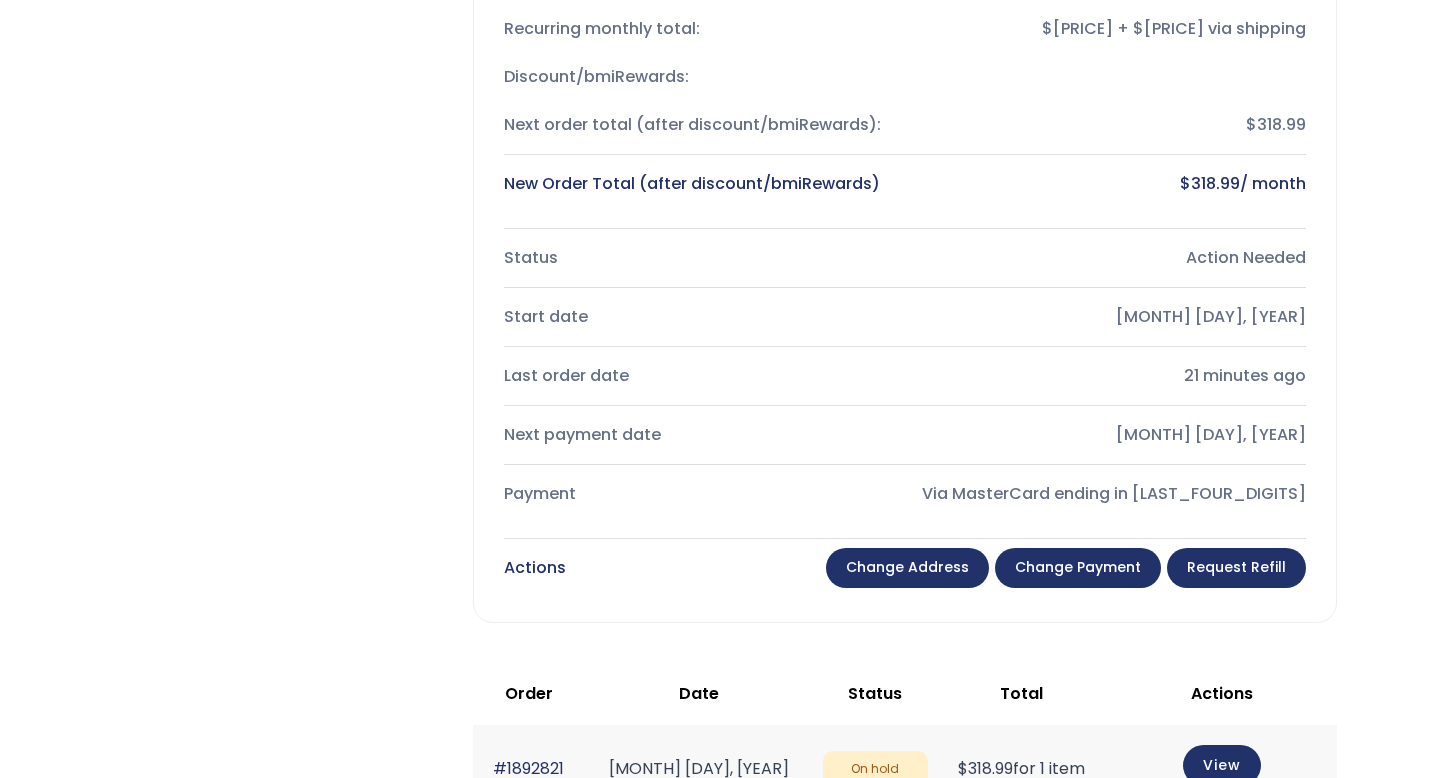 scroll, scrollTop: 495, scrollLeft: 0, axis: vertical 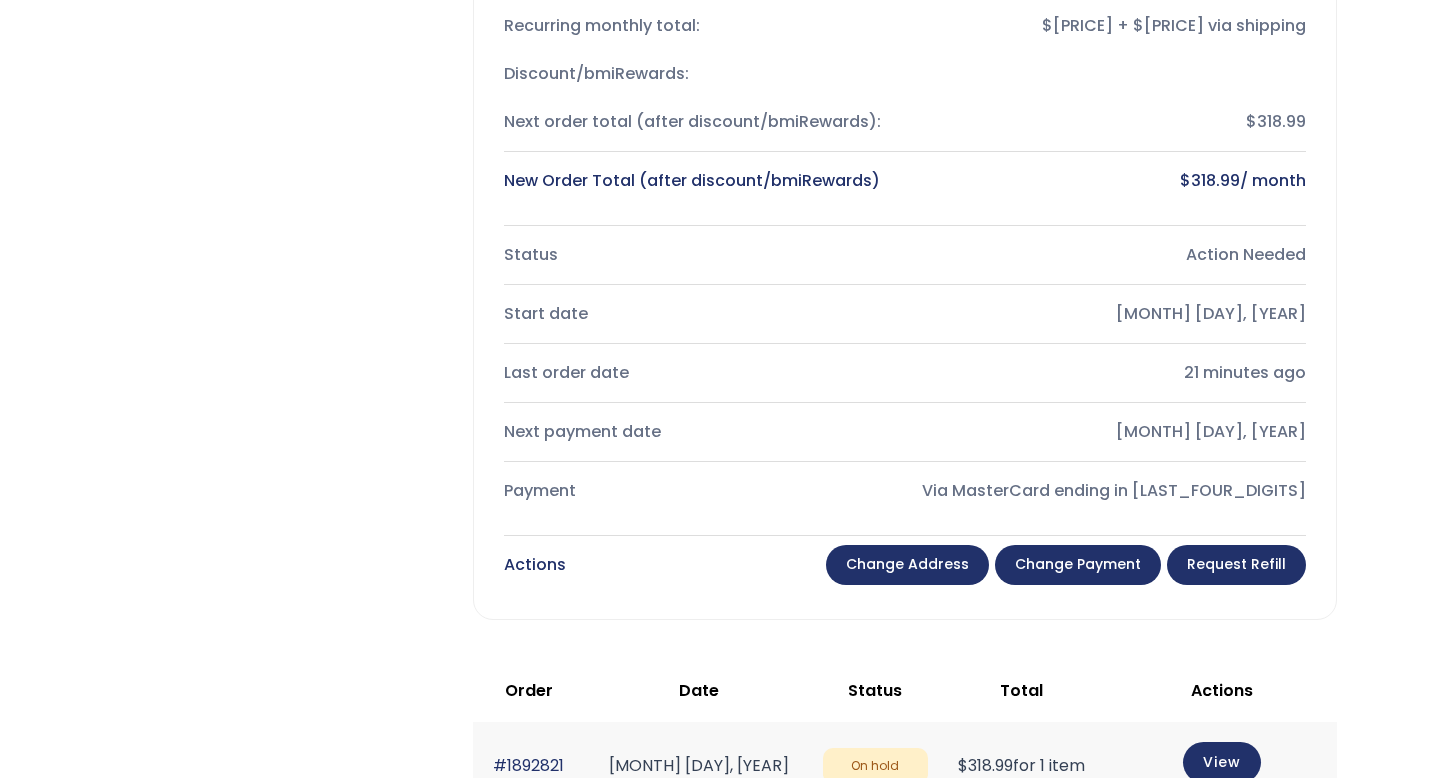 click on "Change Payment" at bounding box center [1078, 565] 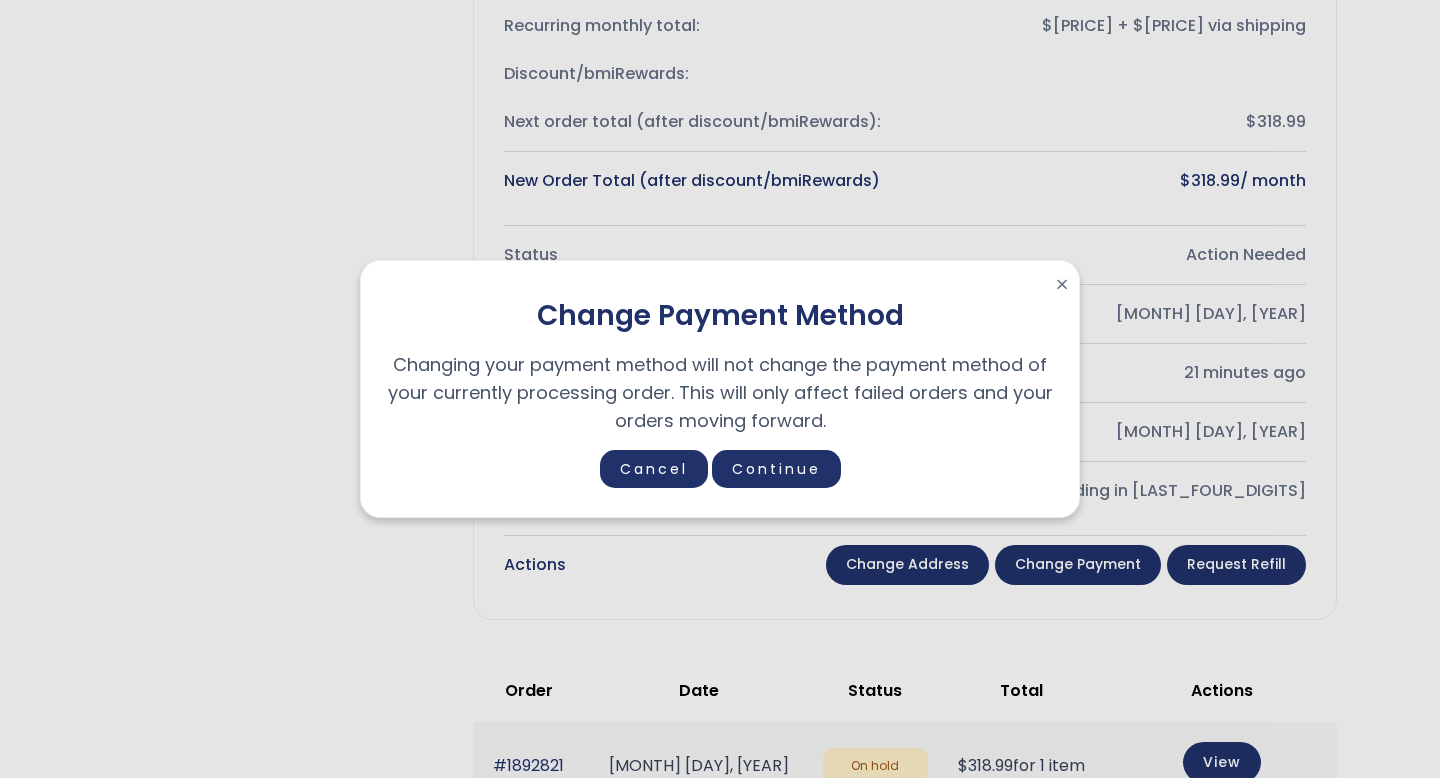 click on "Continue" at bounding box center (776, 469) 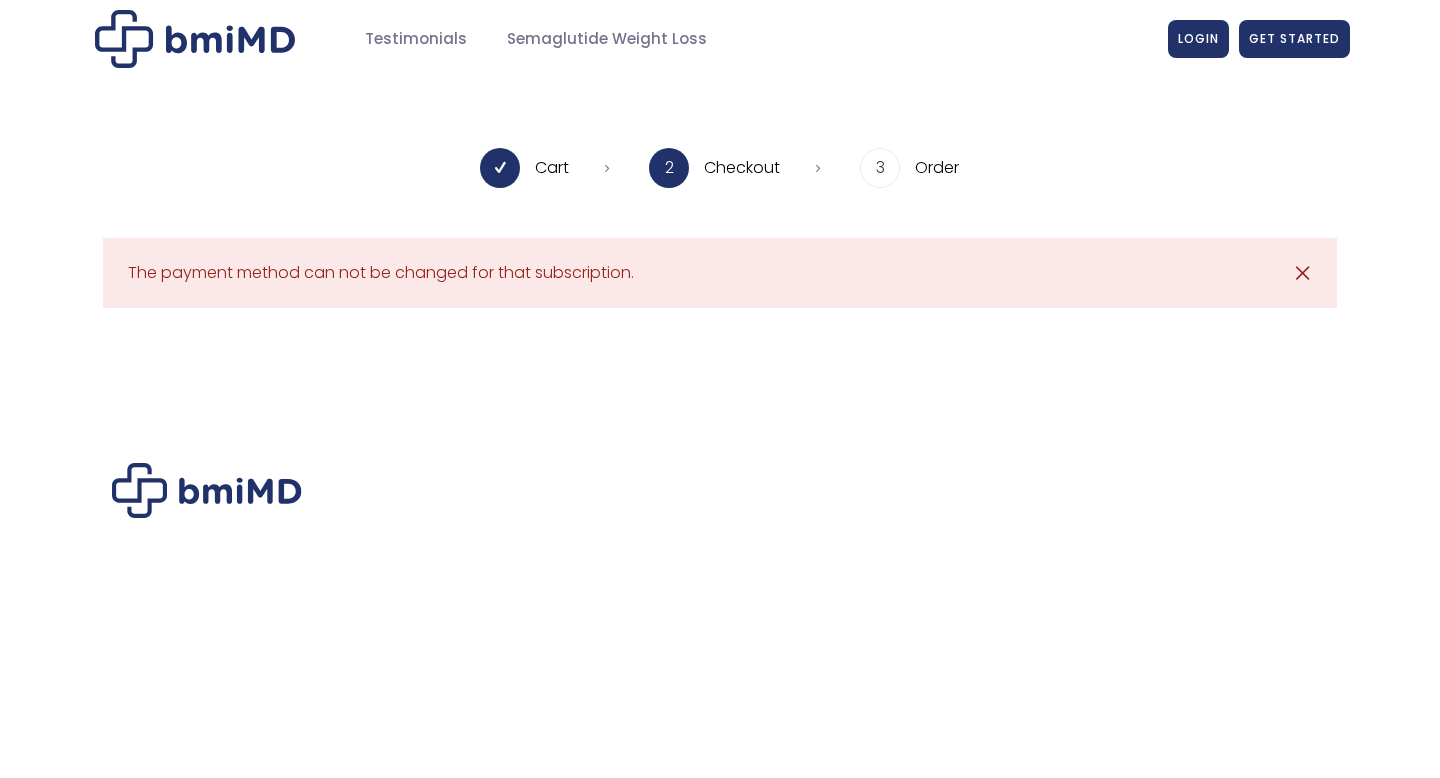 scroll, scrollTop: 0, scrollLeft: 0, axis: both 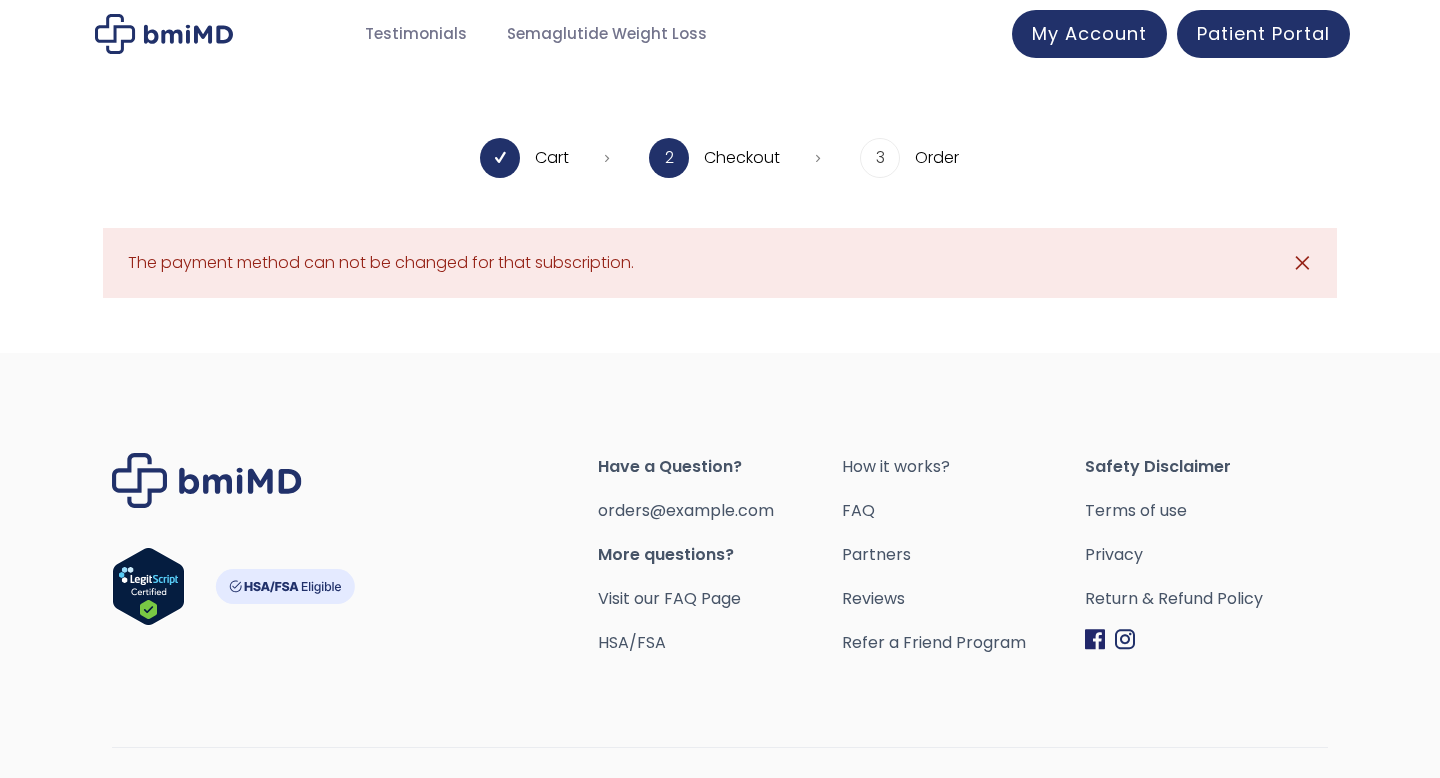 click on "✕" at bounding box center [1302, 263] 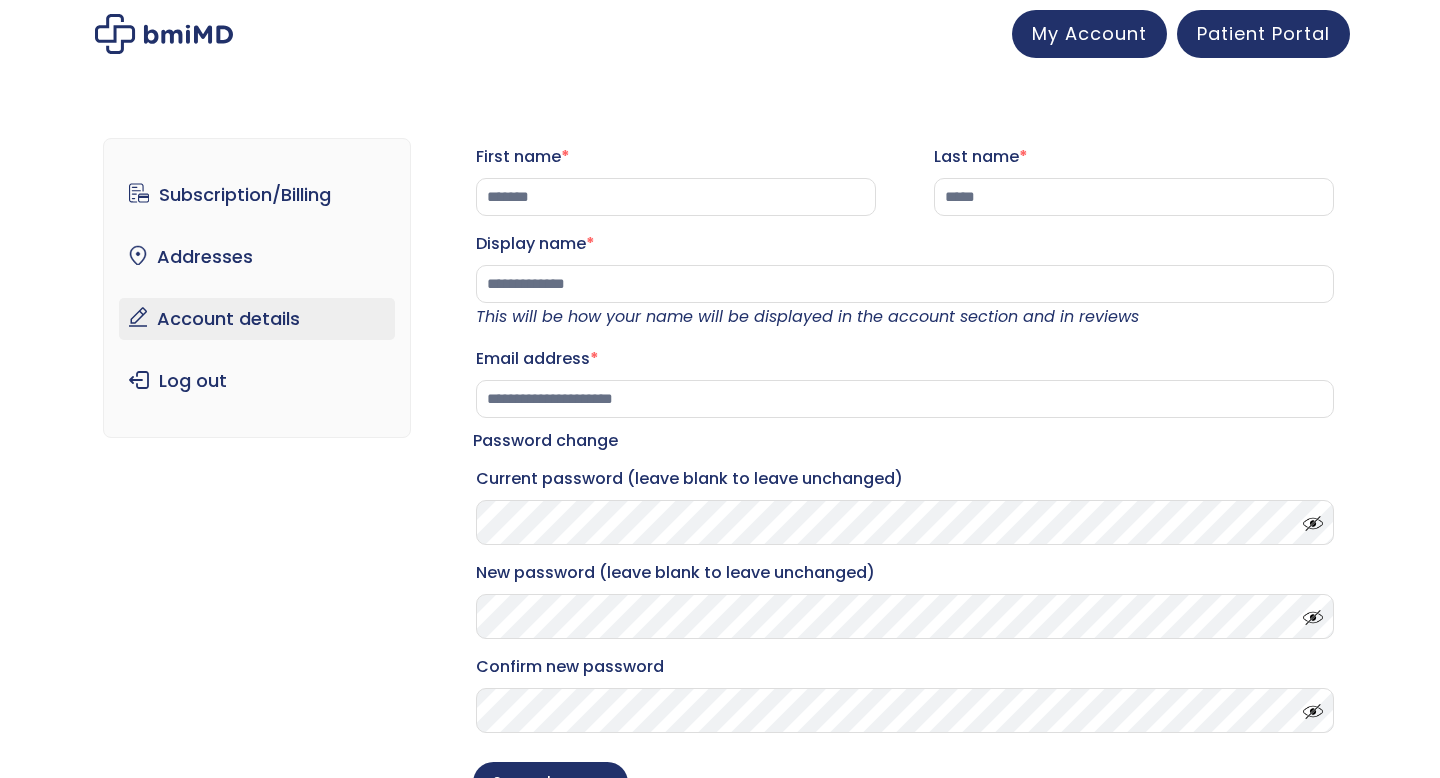 scroll, scrollTop: 0, scrollLeft: 0, axis: both 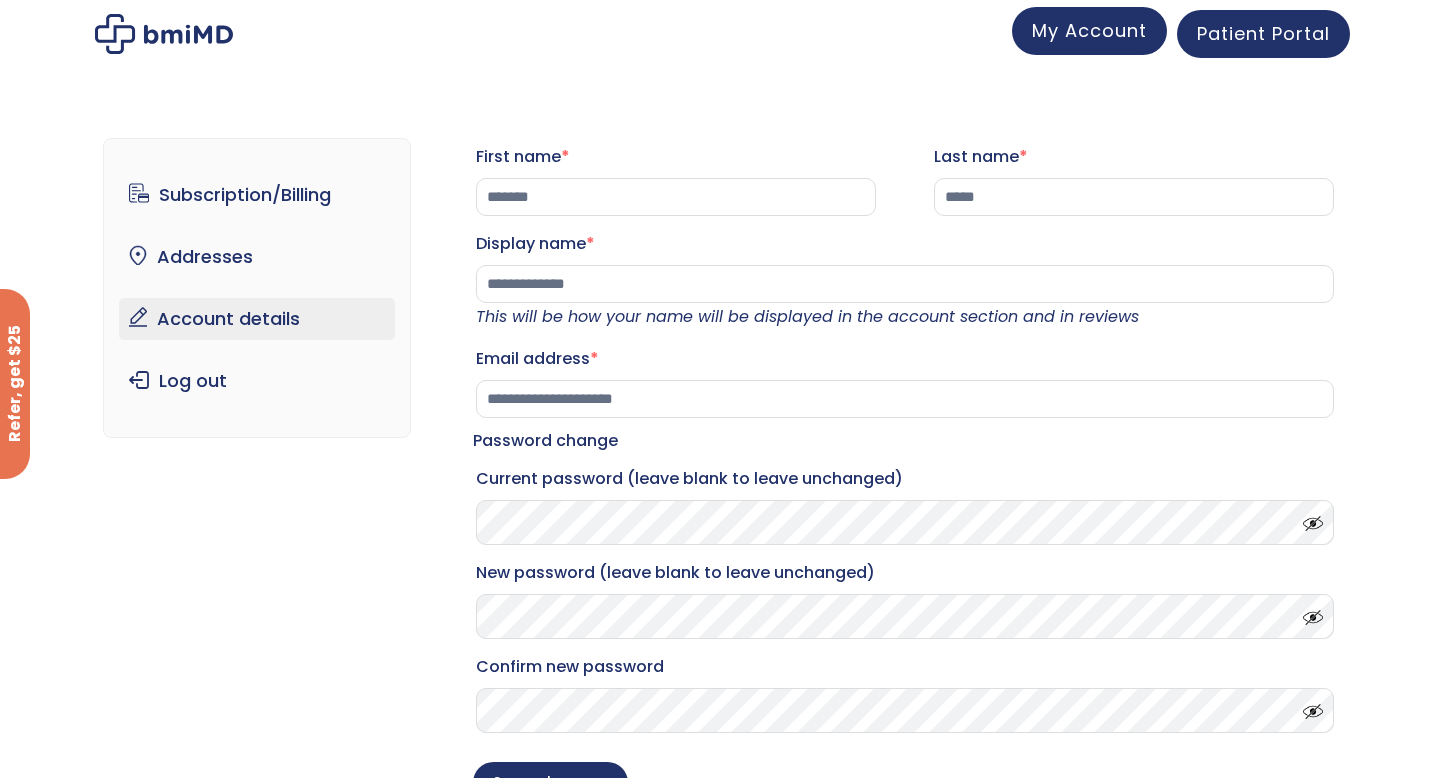 click on "My Account" at bounding box center [1089, 30] 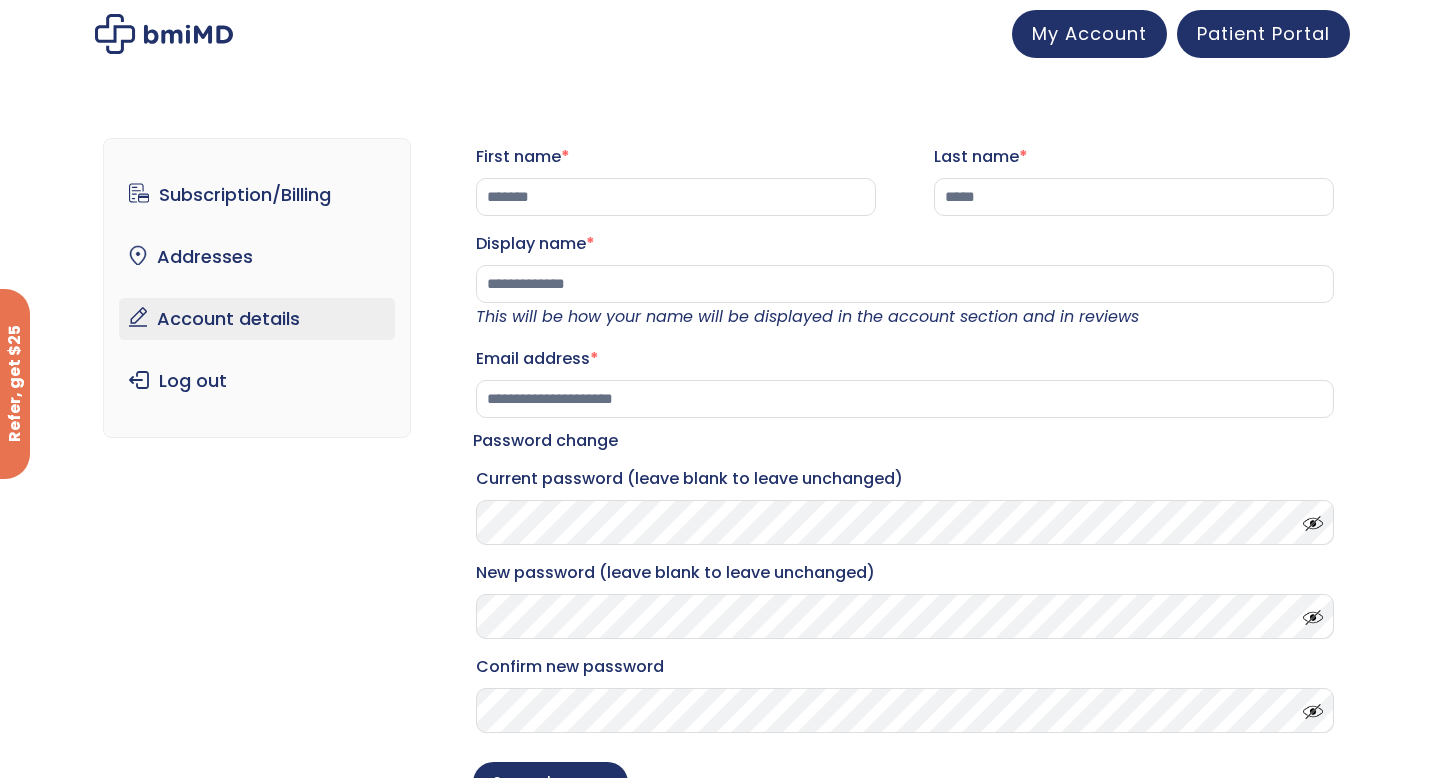 click at bounding box center (164, 34) 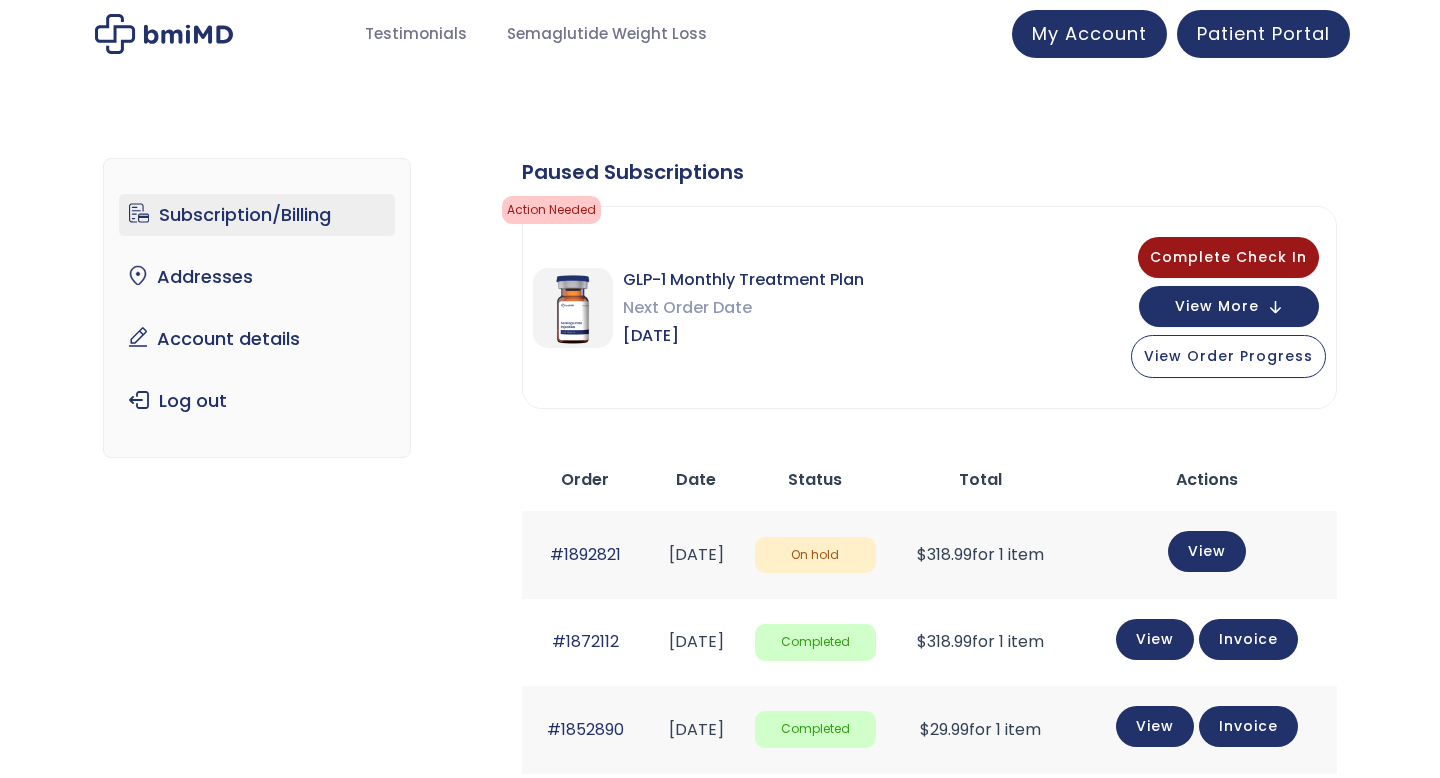scroll, scrollTop: 0, scrollLeft: 0, axis: both 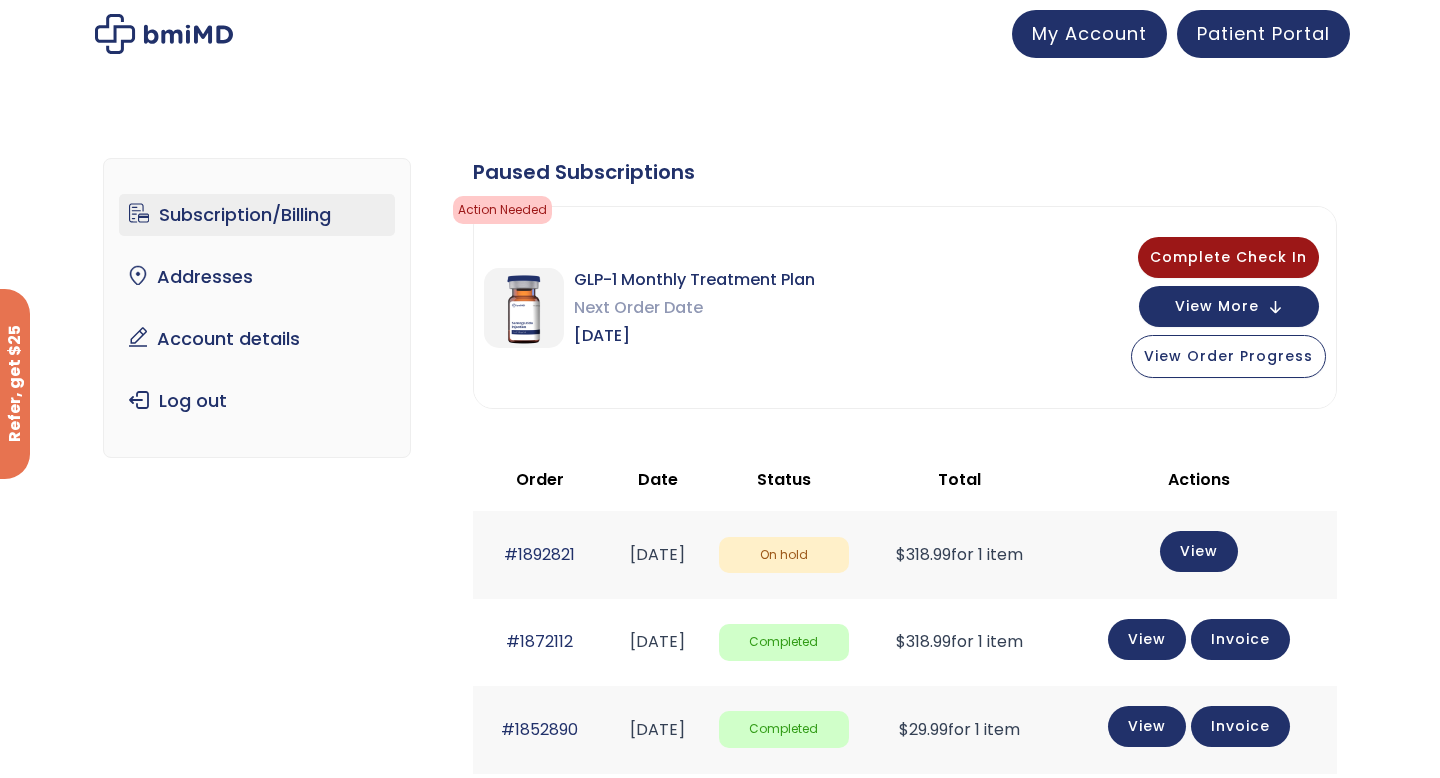 click on "Subscription/Billing" at bounding box center [257, 215] 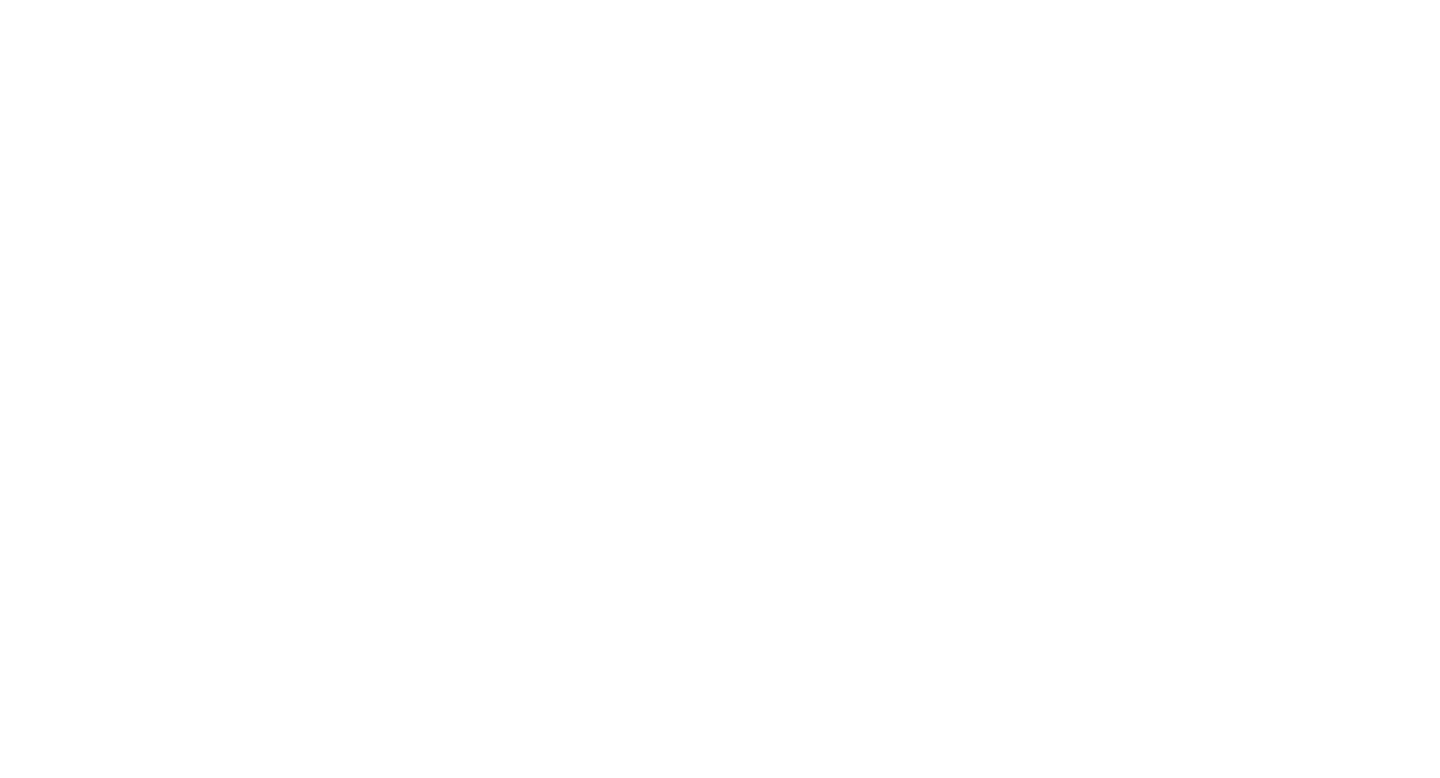 scroll, scrollTop: 0, scrollLeft: 0, axis: both 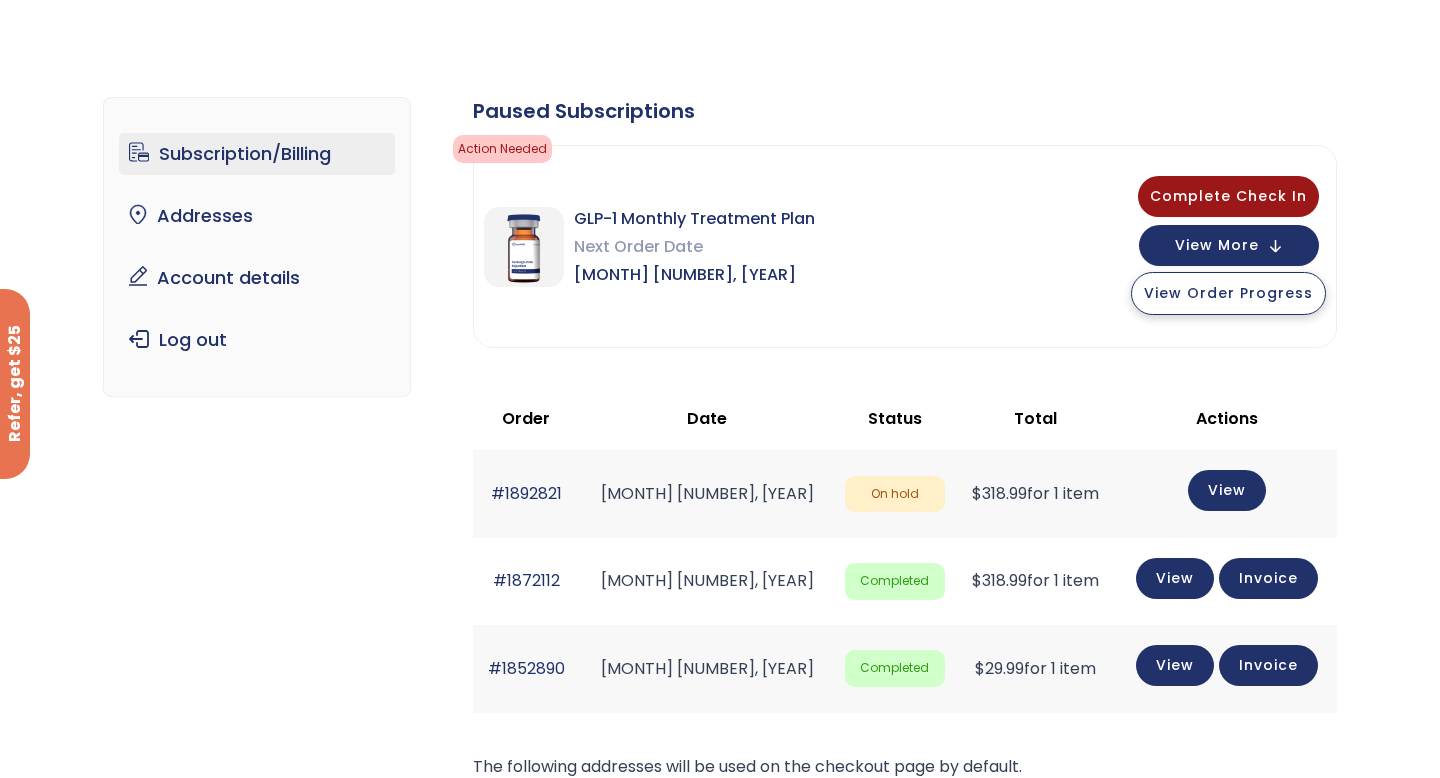 click on "View Order Progress" at bounding box center (1228, 293) 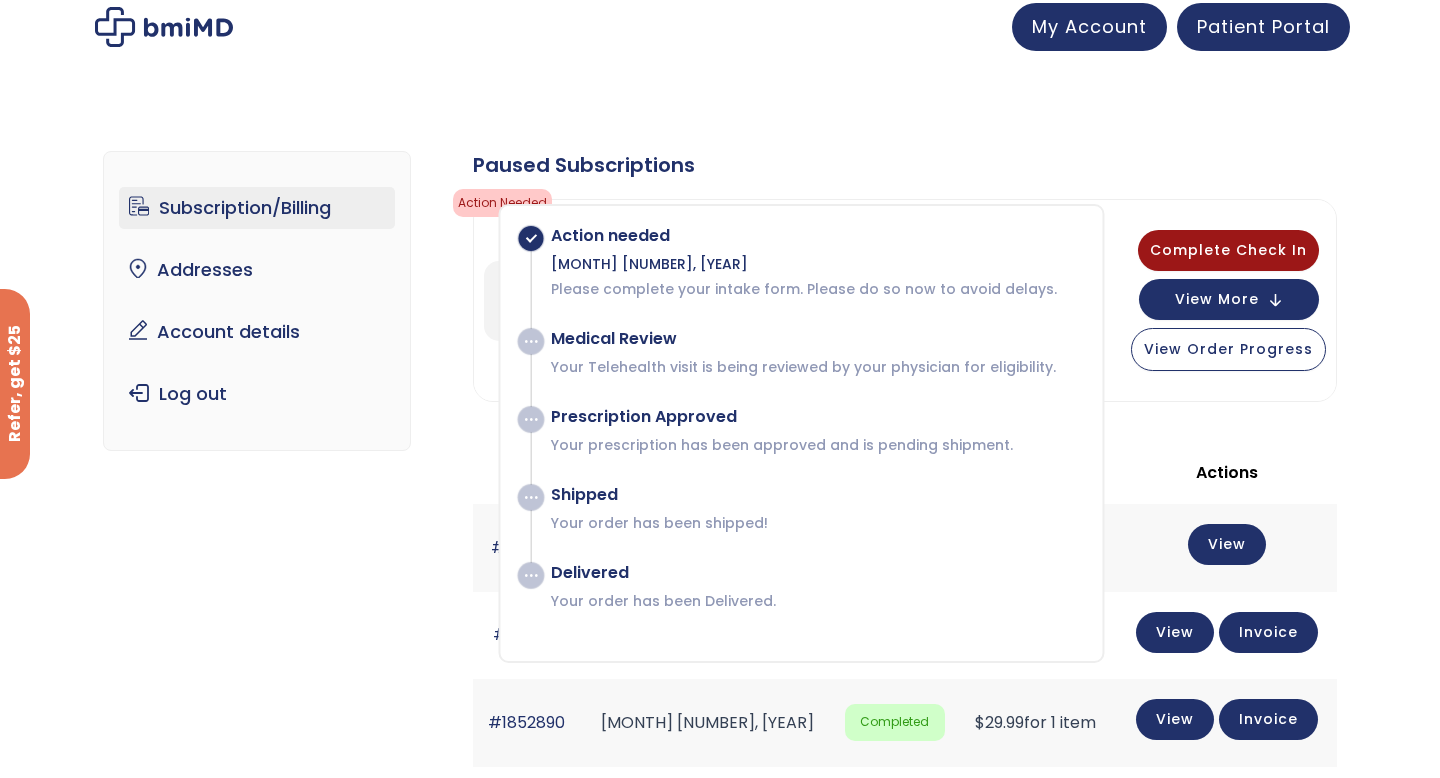 scroll, scrollTop: 6, scrollLeft: 0, axis: vertical 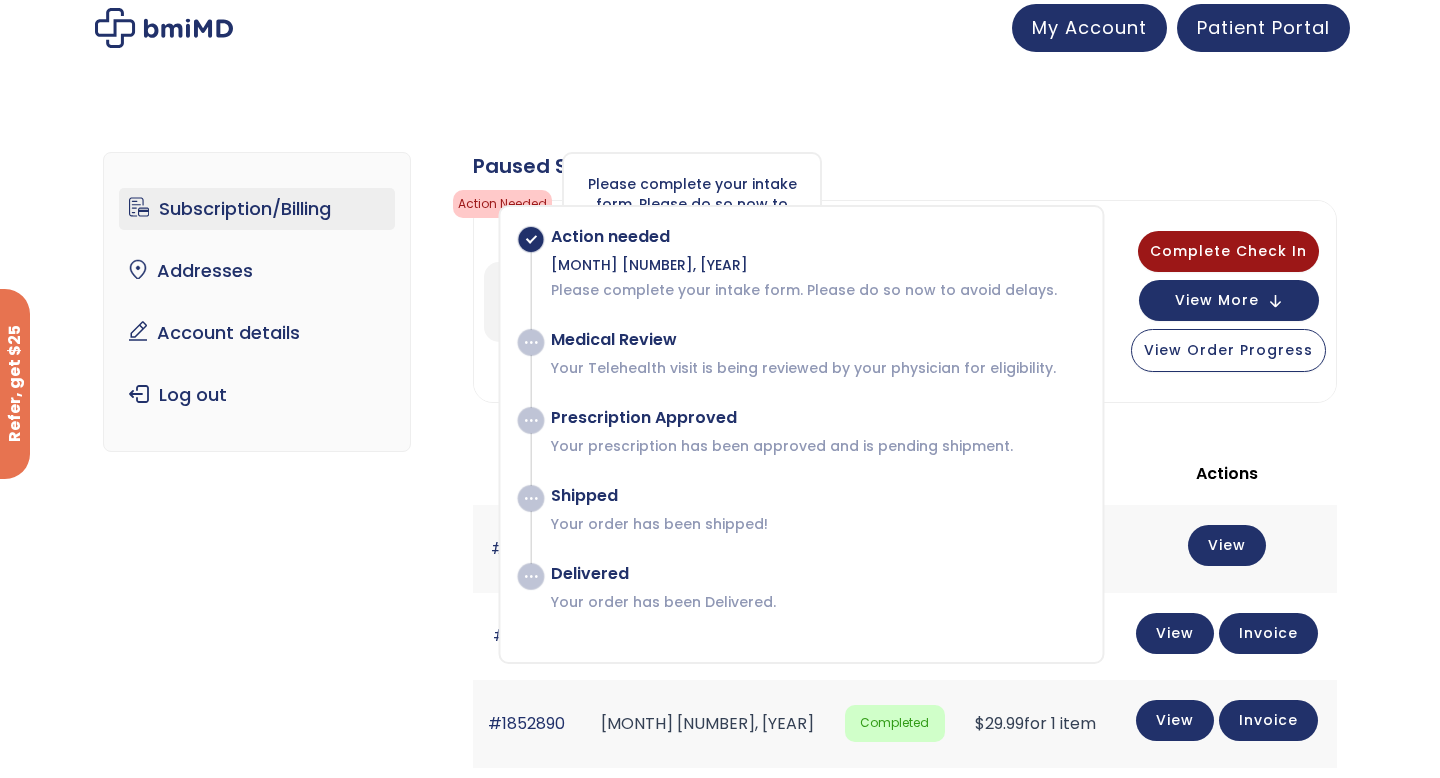 click on "Please complete your intake form. Please do so now to avoid delays." at bounding box center (692, 204) 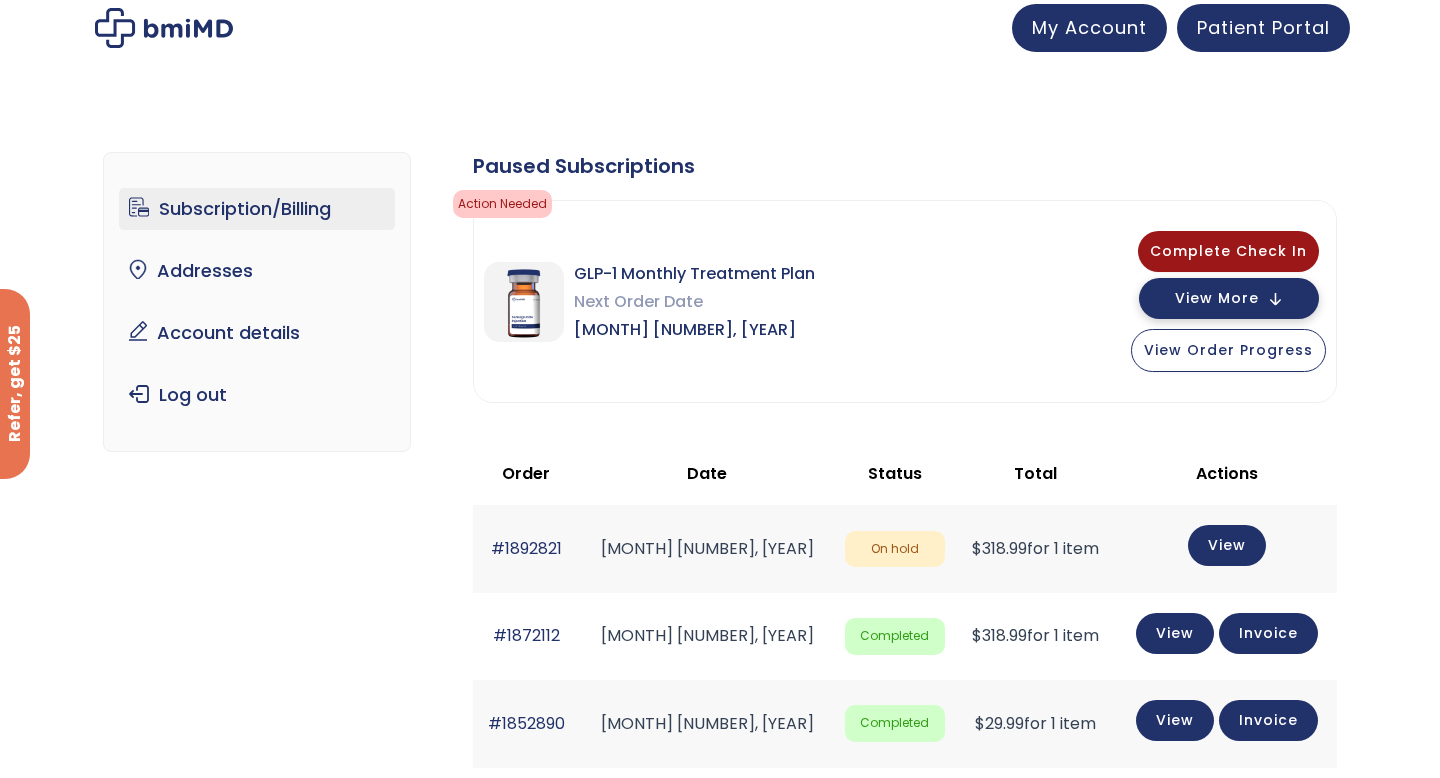 click on "View More" at bounding box center (1217, 298) 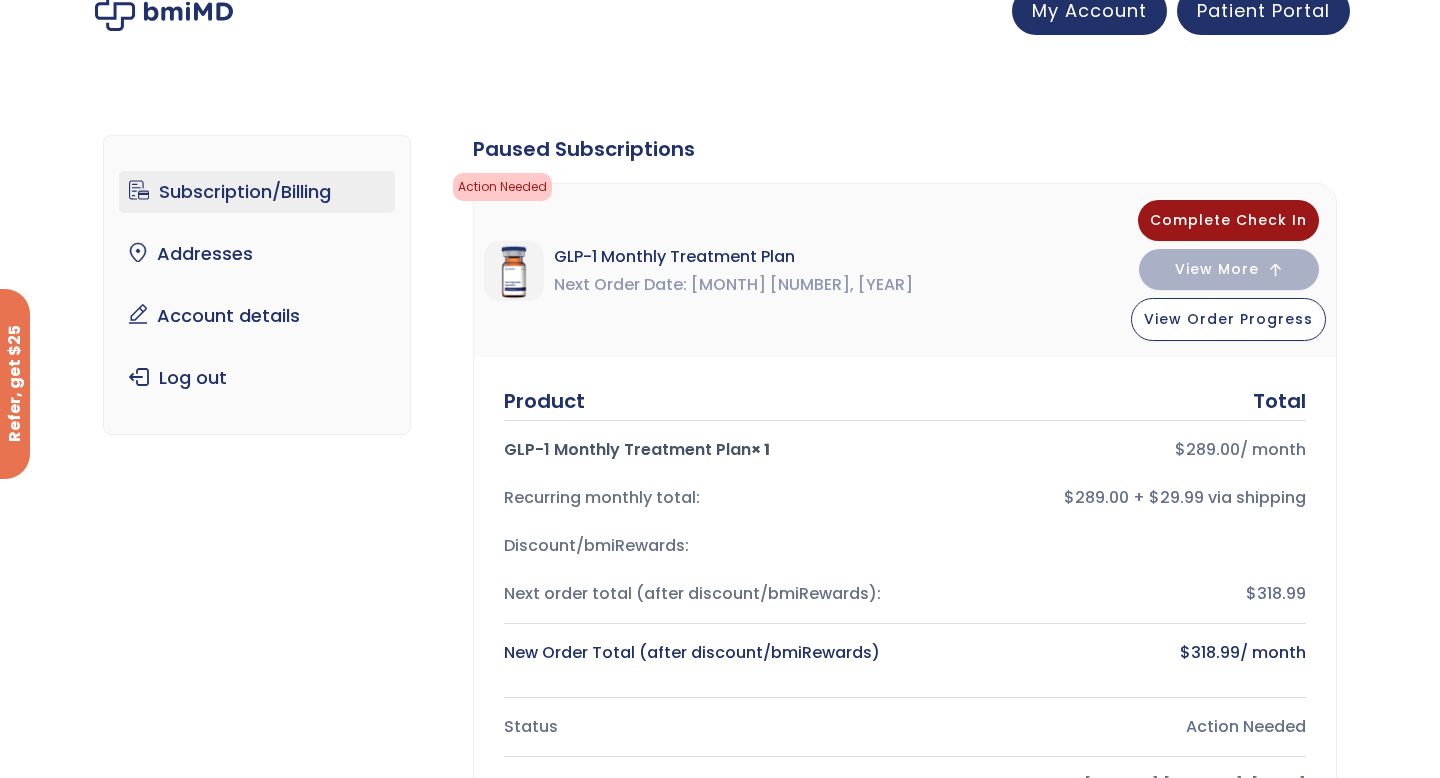 scroll, scrollTop: 0, scrollLeft: 0, axis: both 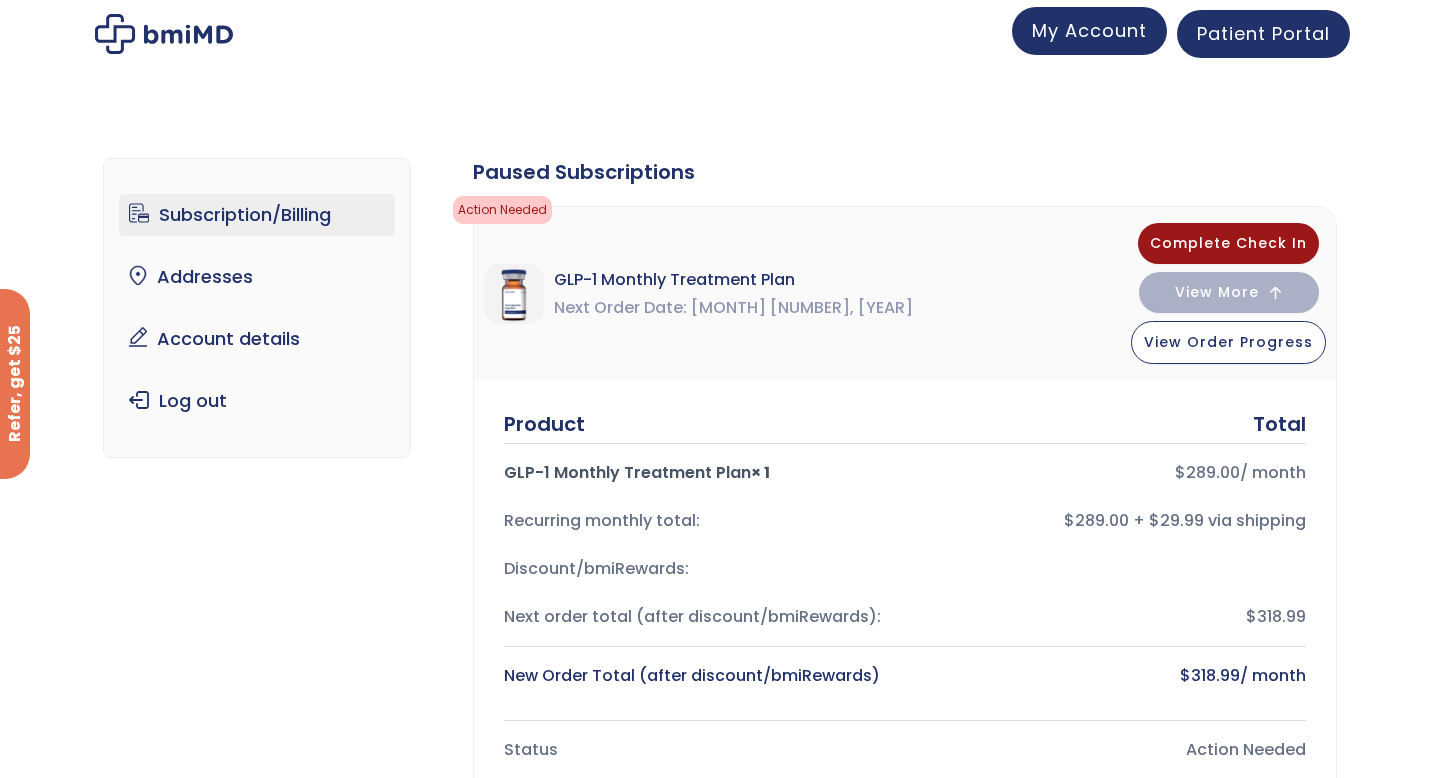 click on "My Account" at bounding box center (1089, 30) 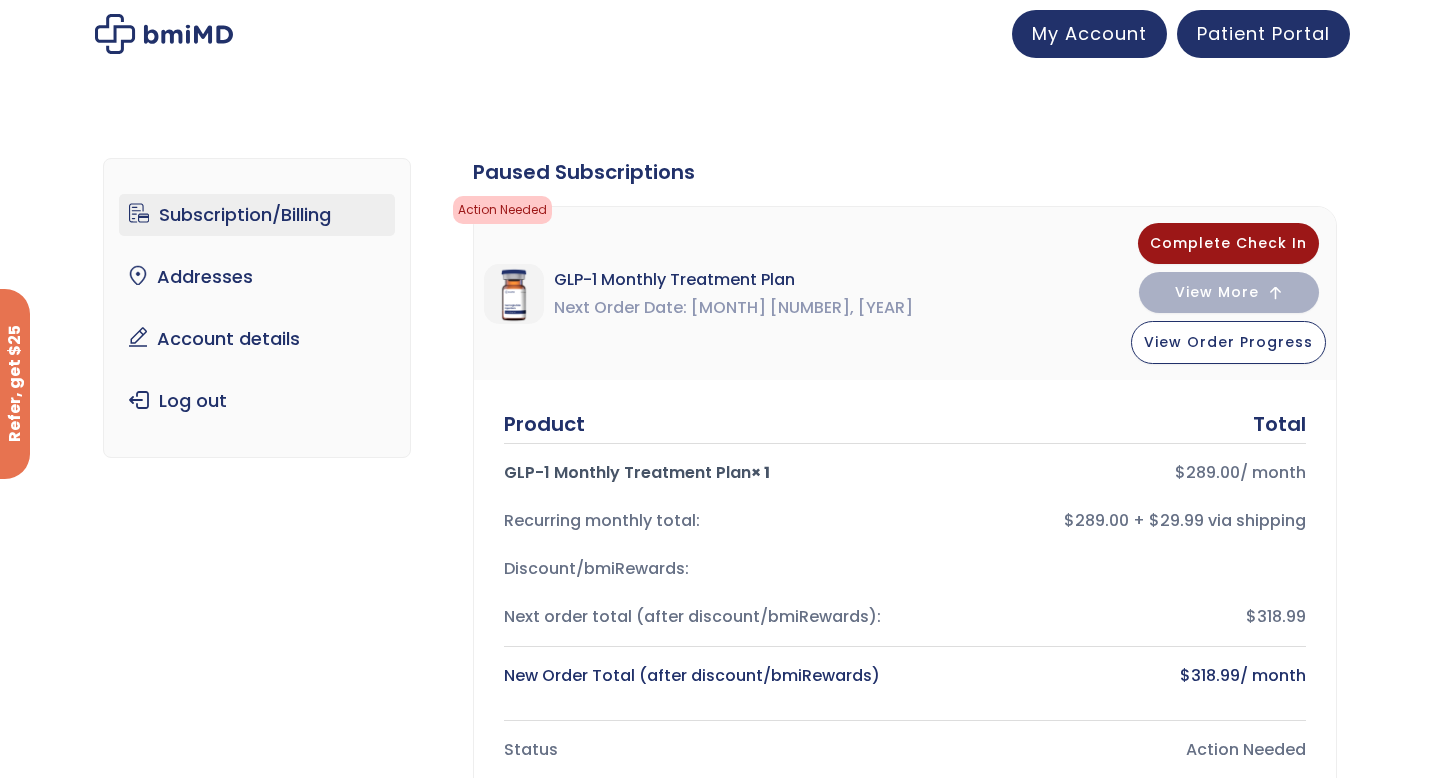 click at bounding box center [164, 34] 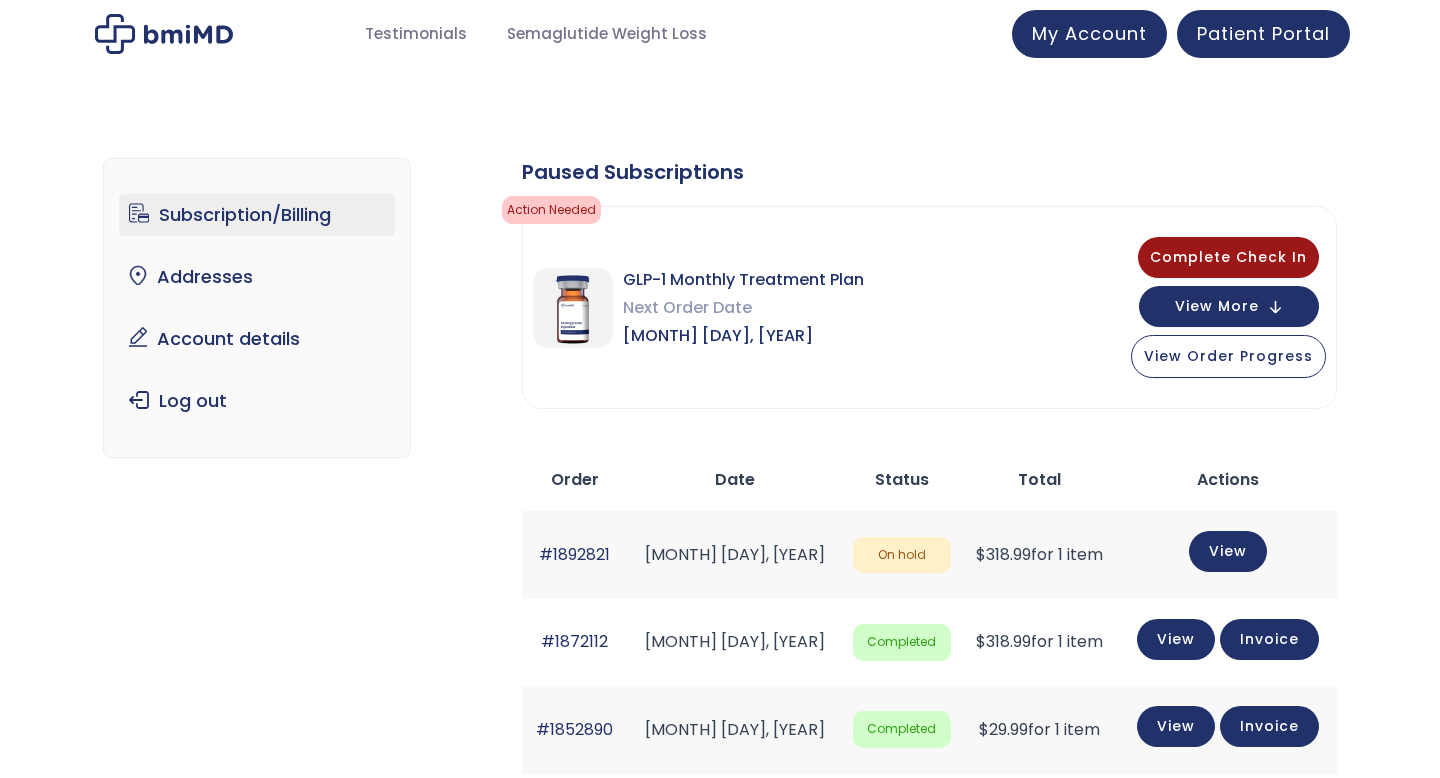scroll, scrollTop: 0, scrollLeft: 0, axis: both 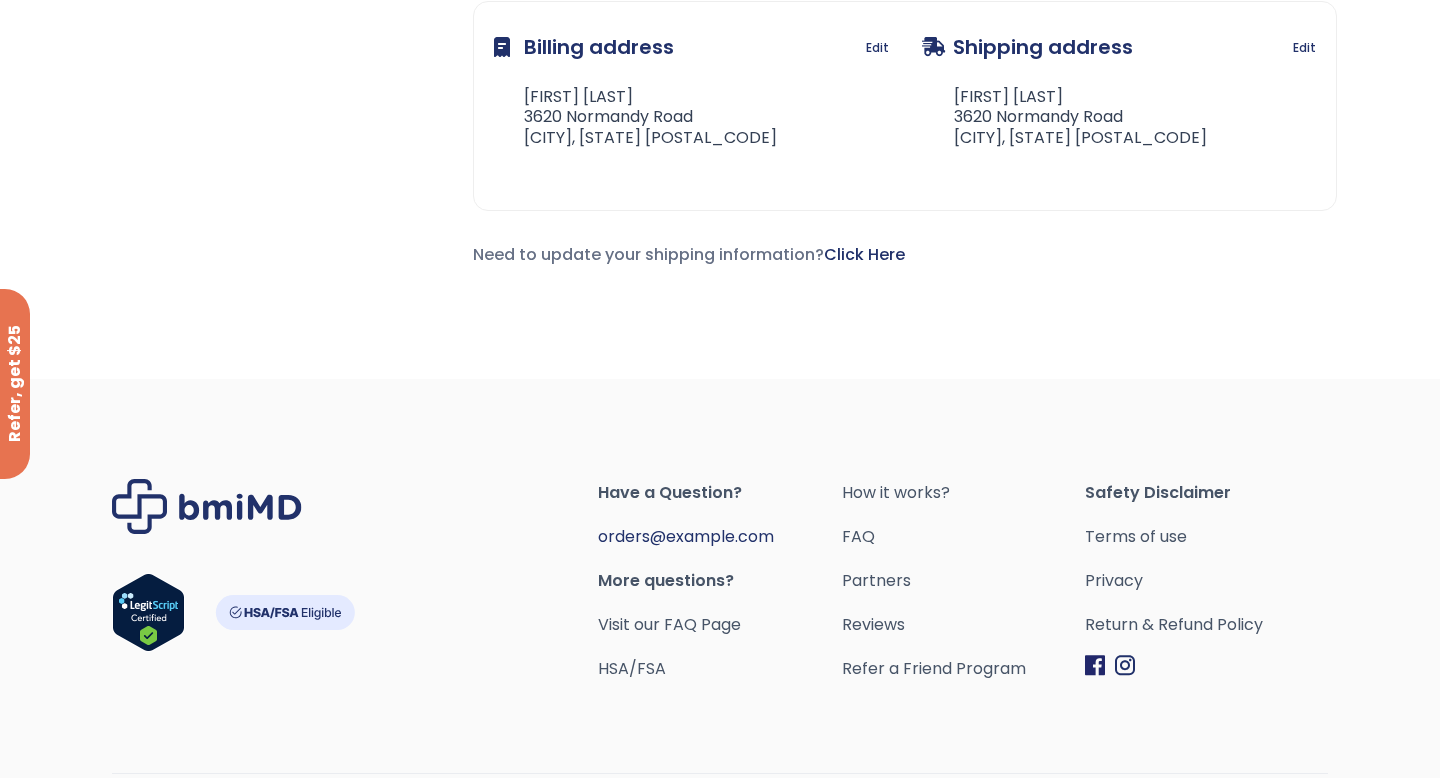 click on "orders@example.com" at bounding box center [686, 536] 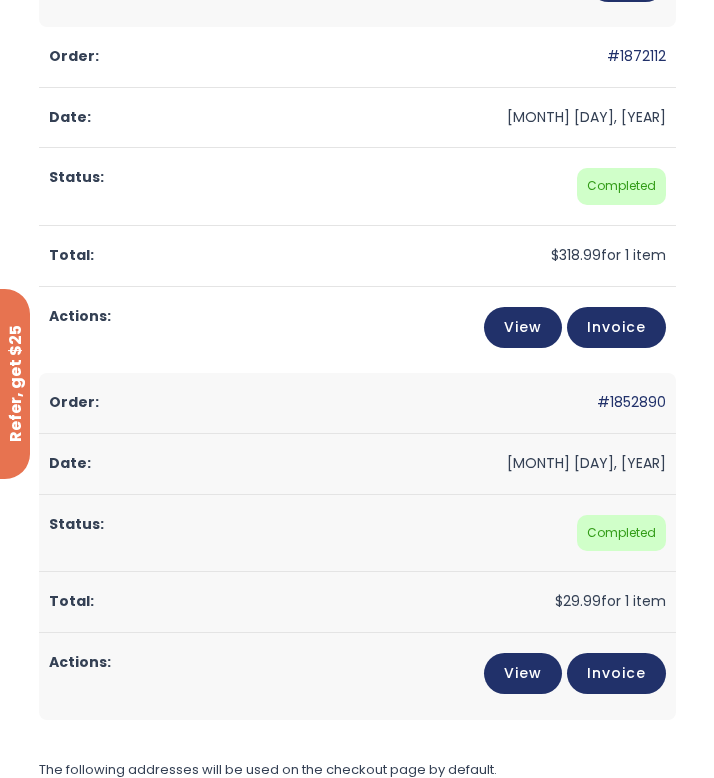 scroll, scrollTop: 835, scrollLeft: 0, axis: vertical 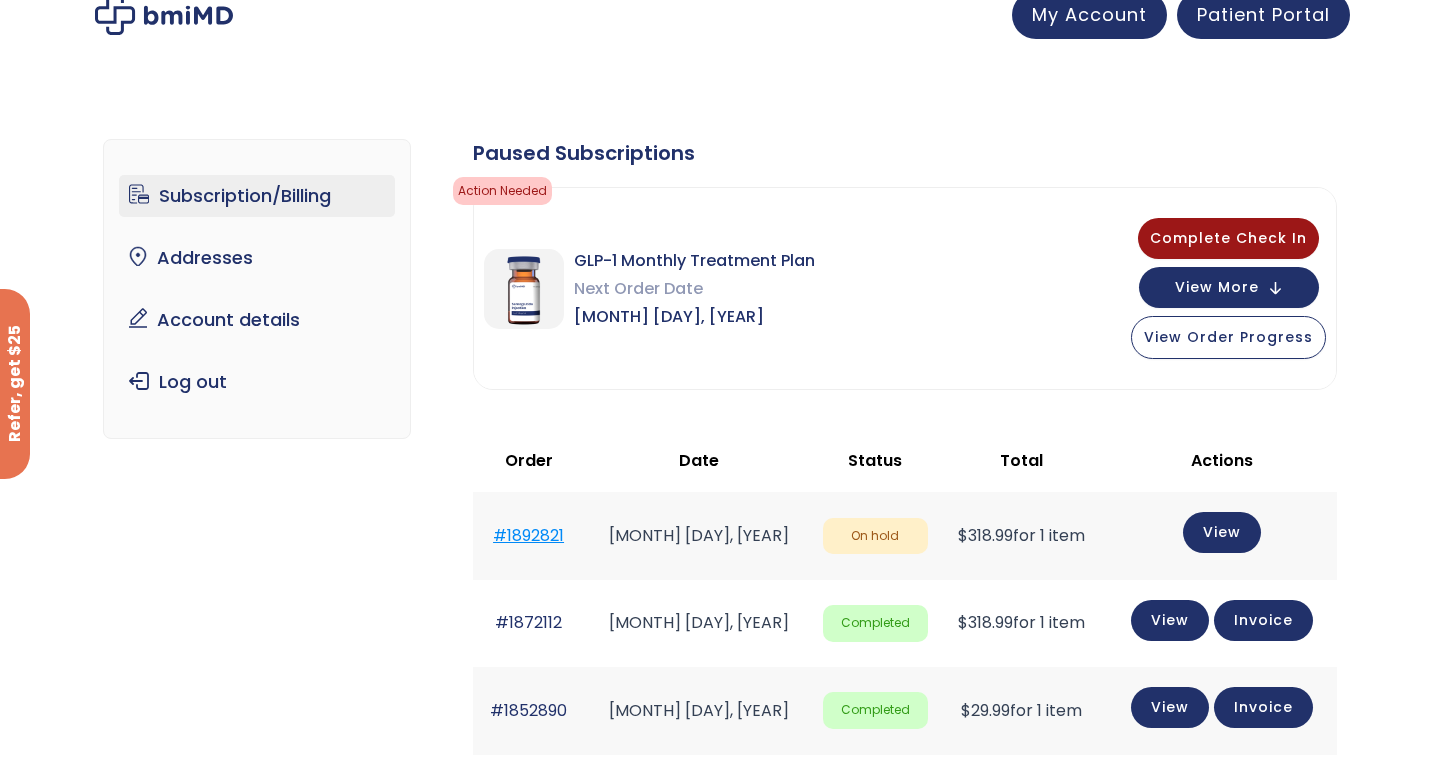drag, startPoint x: 576, startPoint y: 539, endPoint x: 497, endPoint y: 542, distance: 79.05694 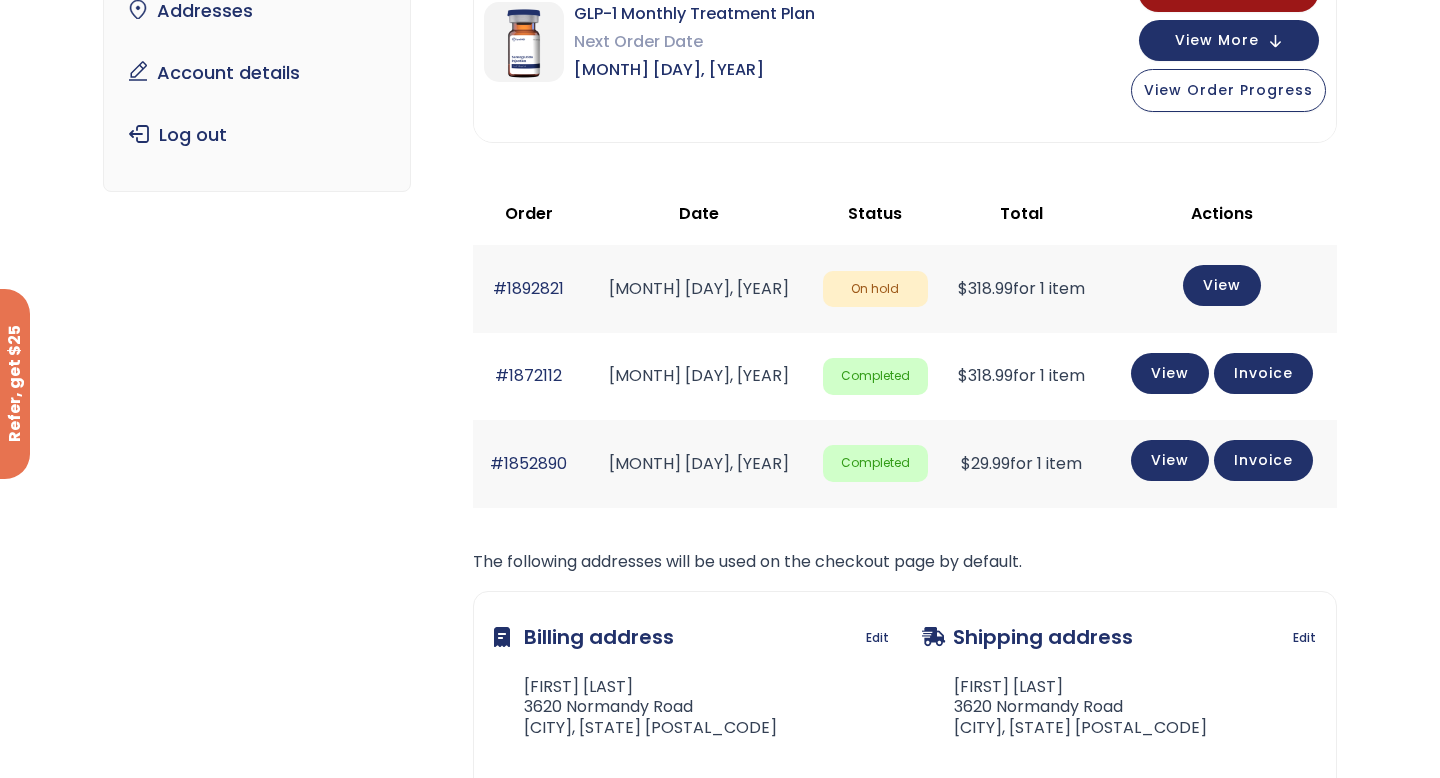 scroll, scrollTop: 268, scrollLeft: 0, axis: vertical 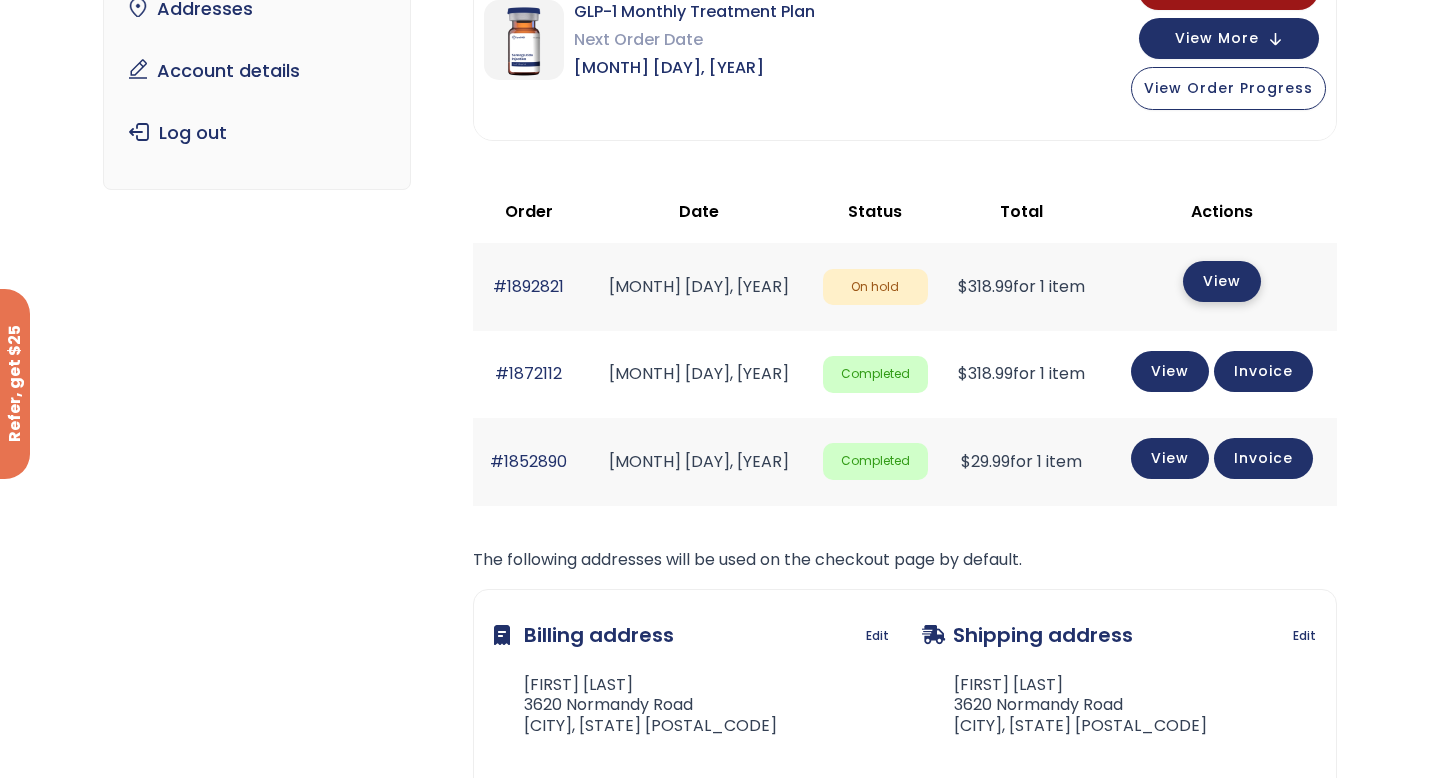 click on "View" 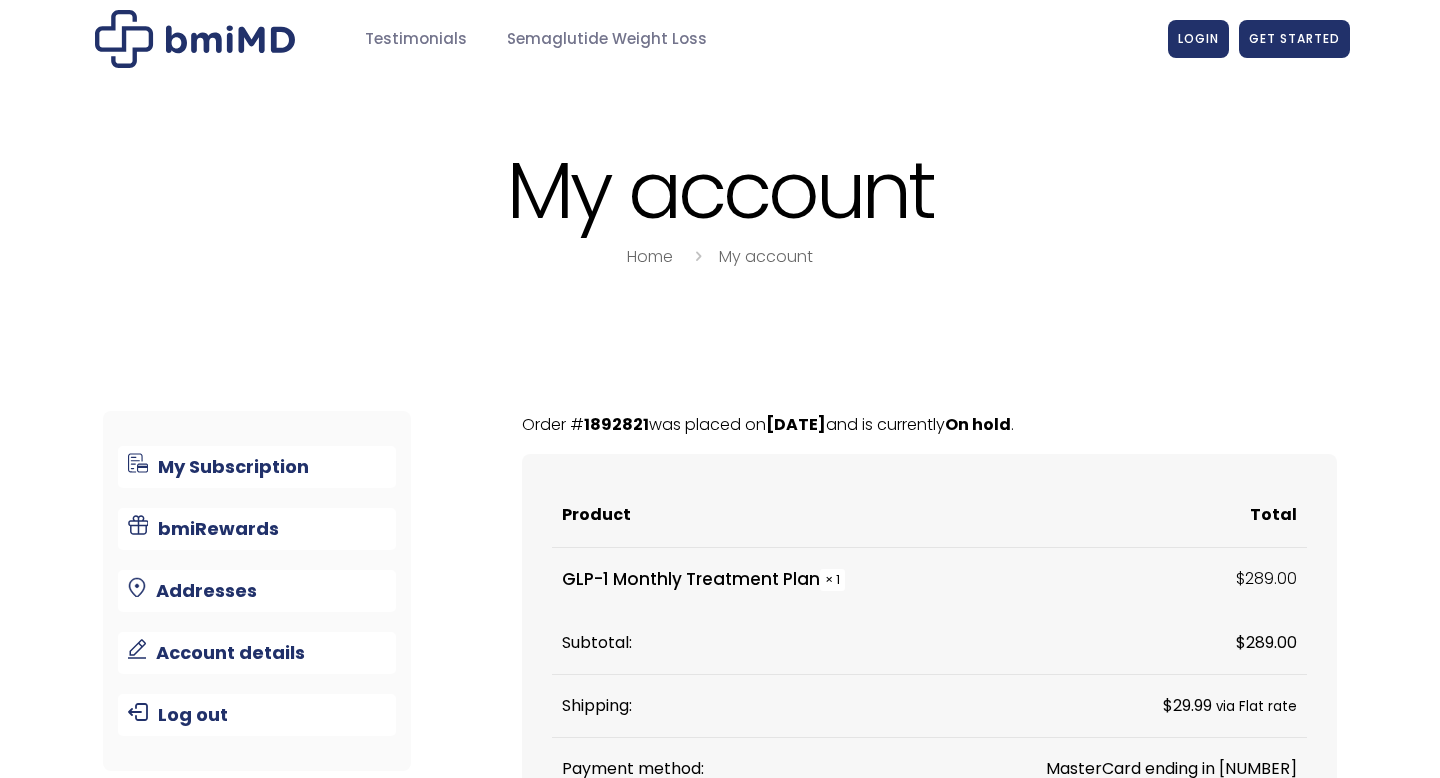 scroll, scrollTop: 0, scrollLeft: 0, axis: both 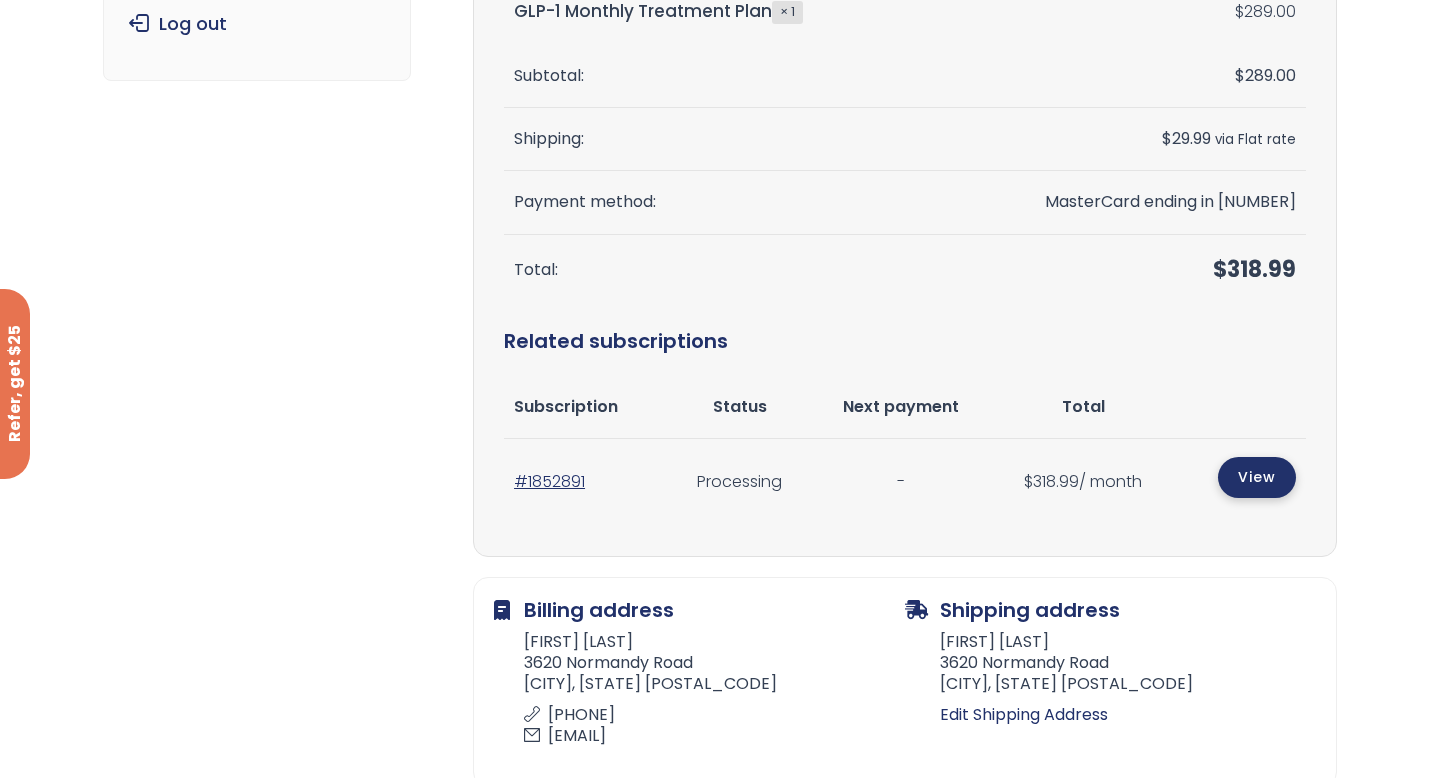 click on "View" at bounding box center (1257, 477) 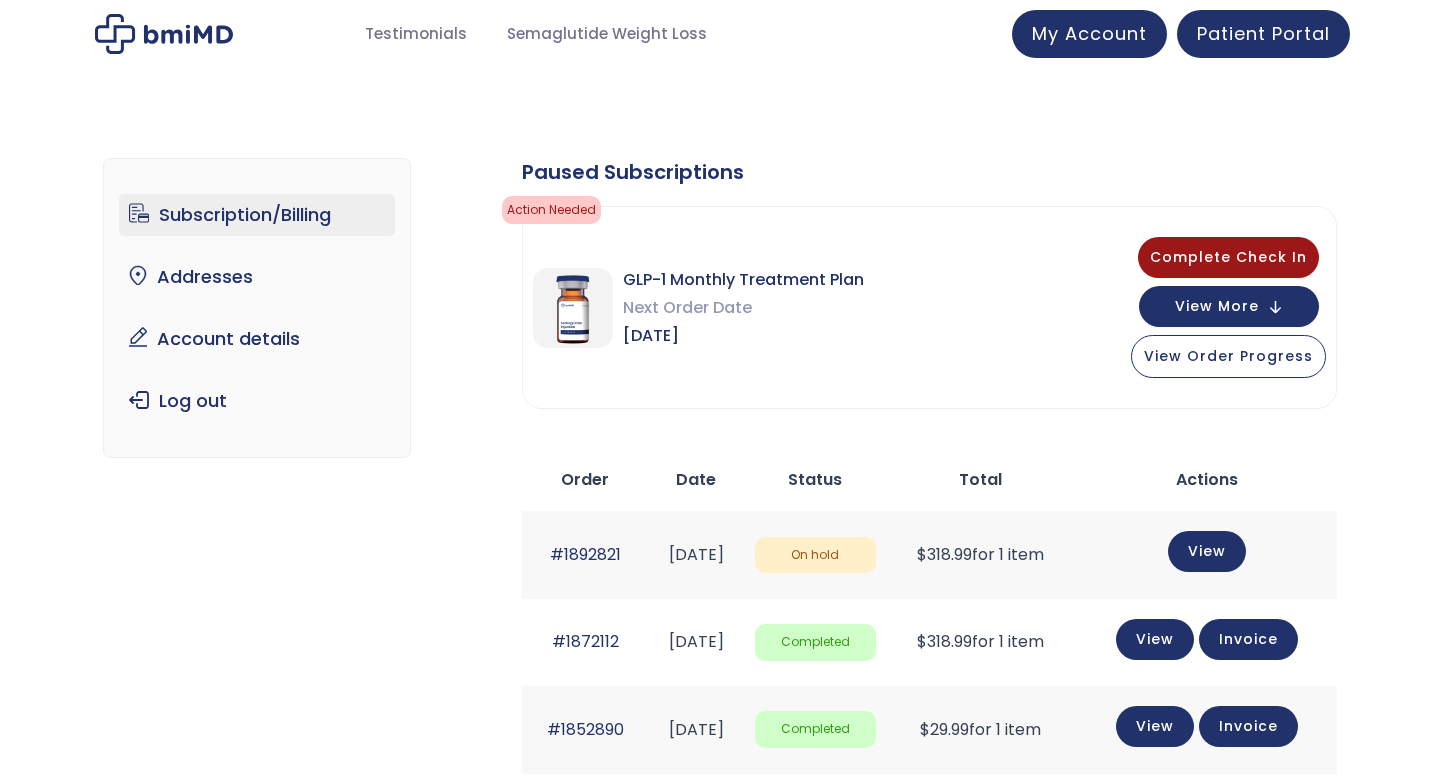 scroll, scrollTop: 0, scrollLeft: 0, axis: both 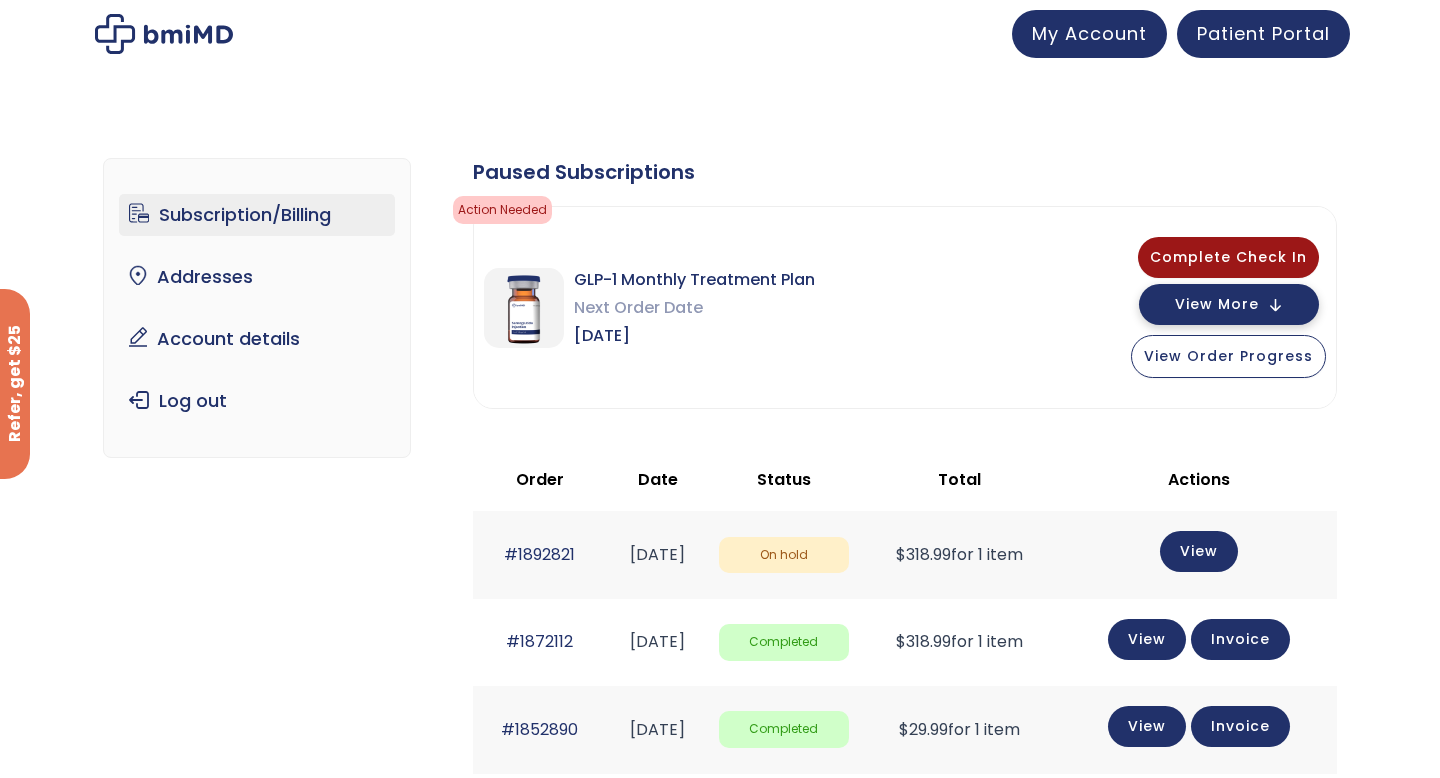 click on "View More" at bounding box center (1229, 304) 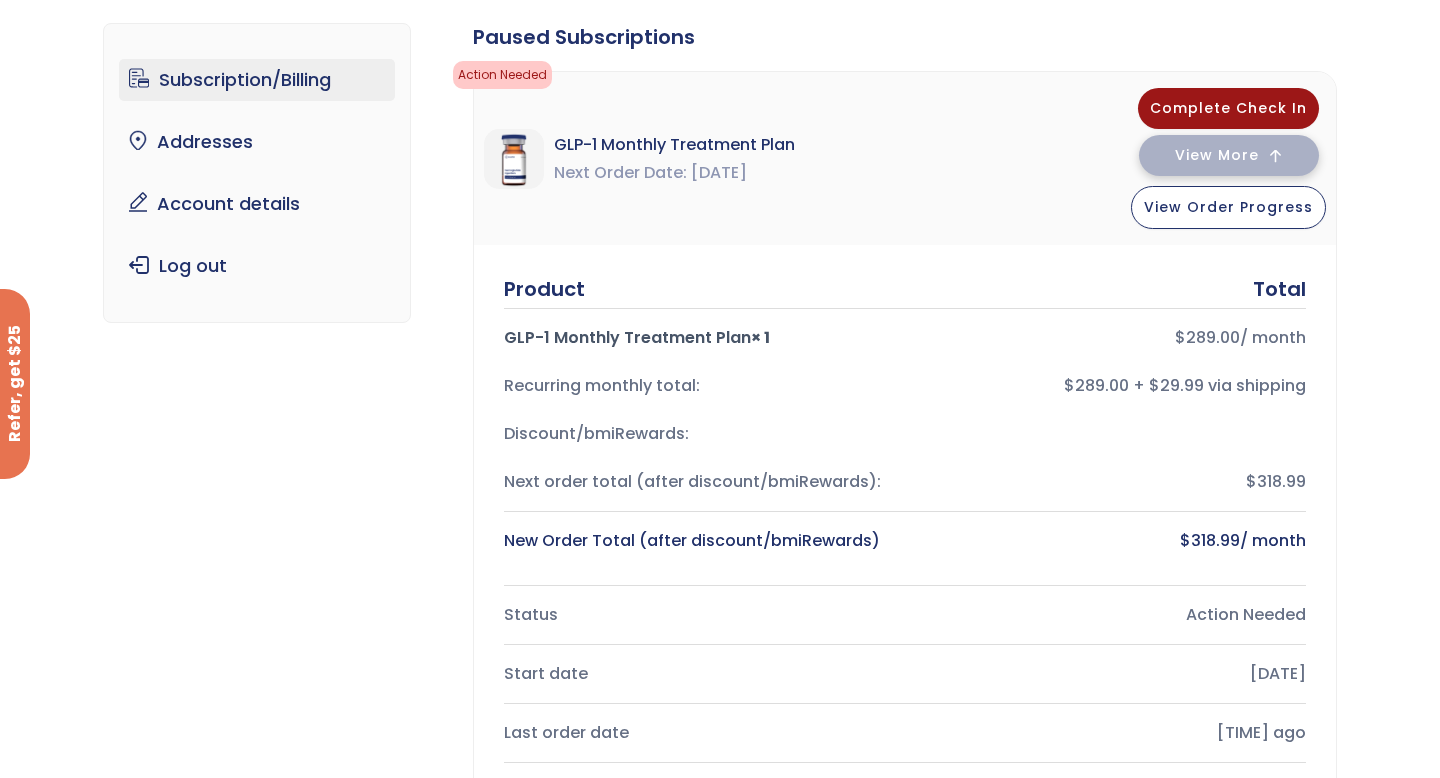 scroll, scrollTop: 136, scrollLeft: 0, axis: vertical 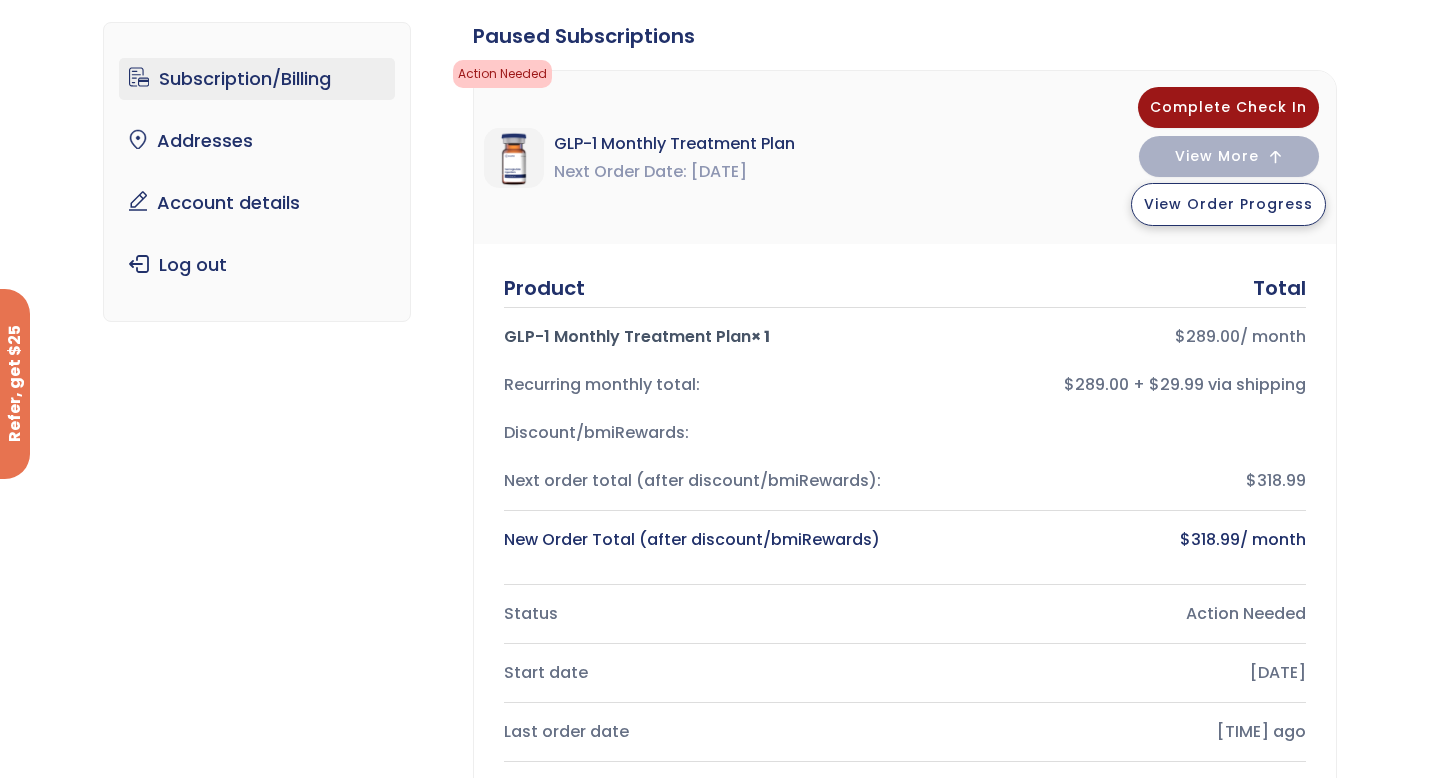 click on "View Order Progress" at bounding box center (1228, 204) 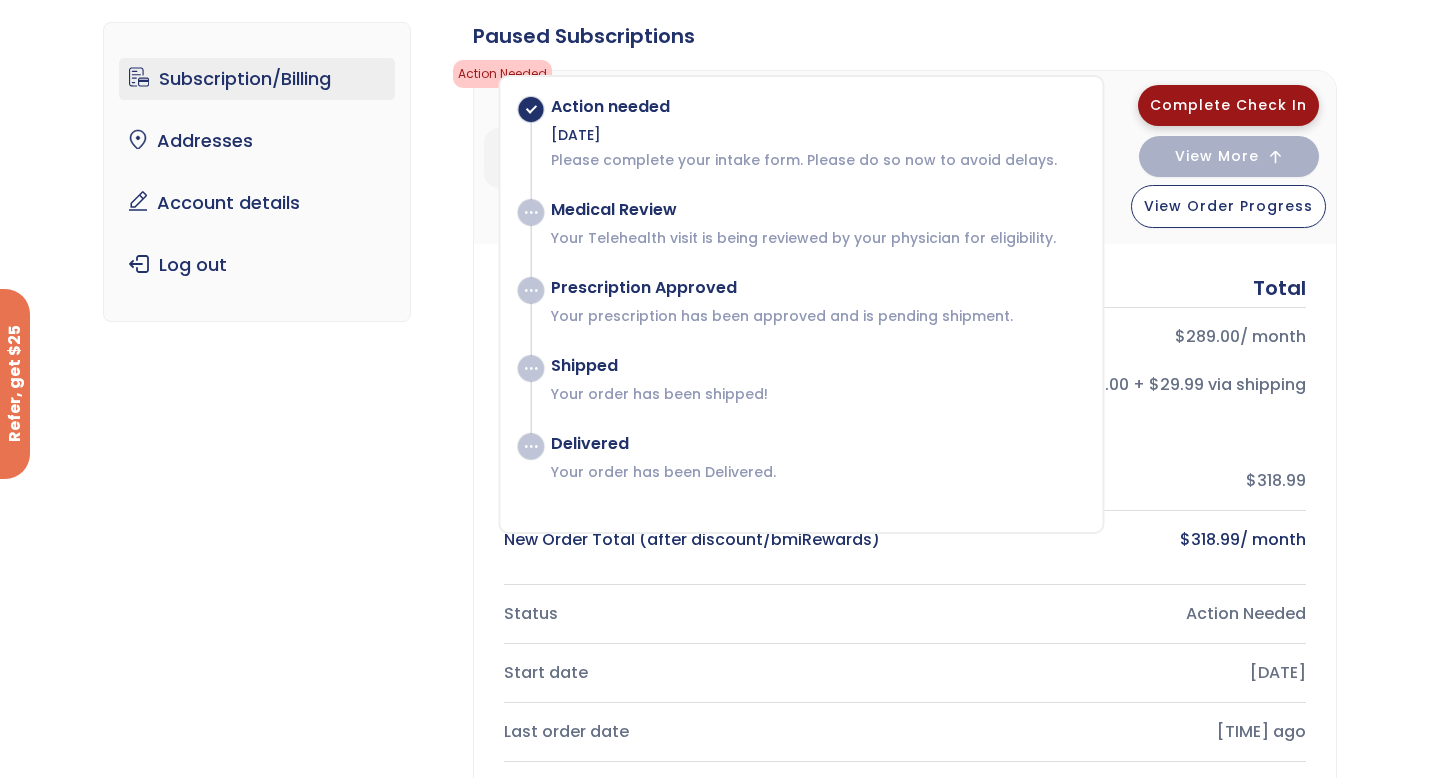 click on "Complete Check In" at bounding box center [1228, 105] 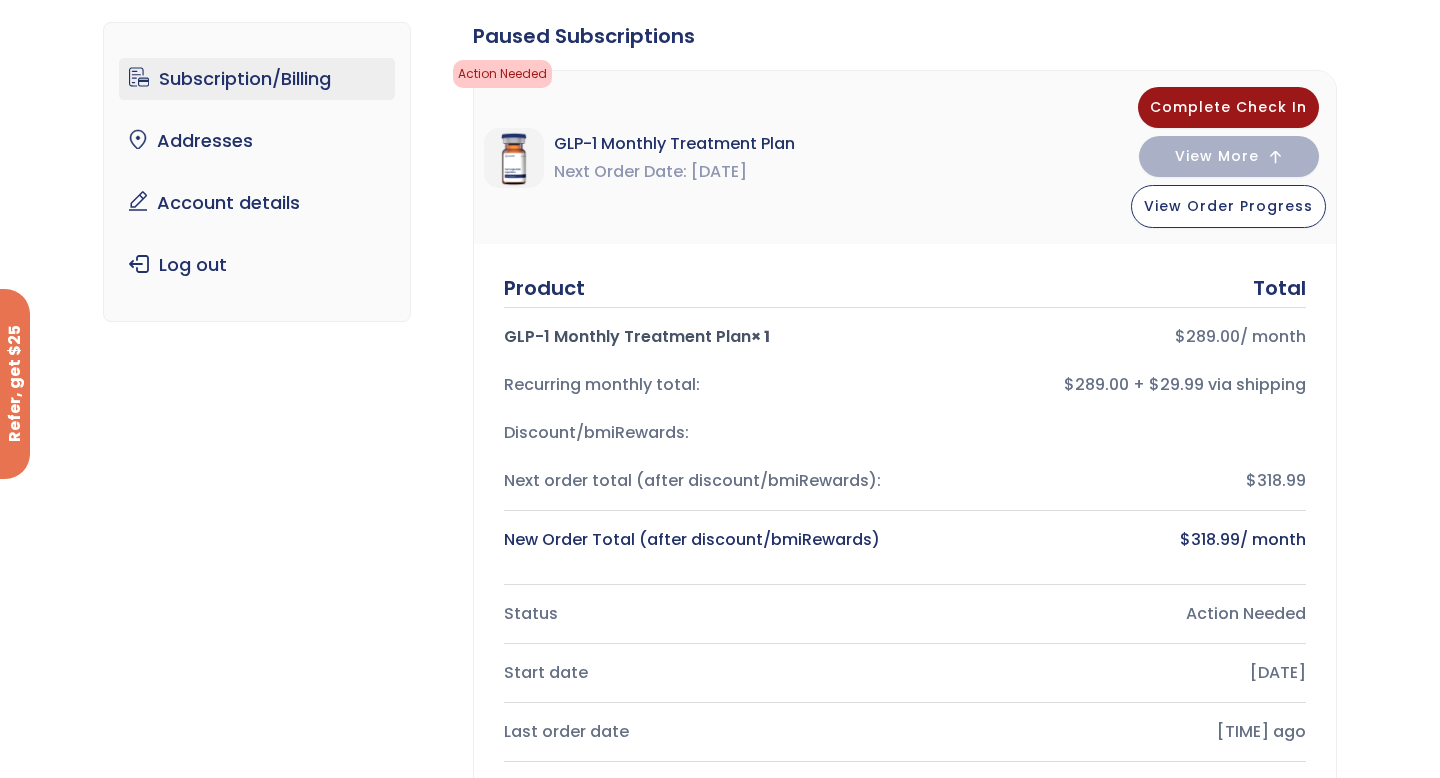 scroll, scrollTop: 0, scrollLeft: 0, axis: both 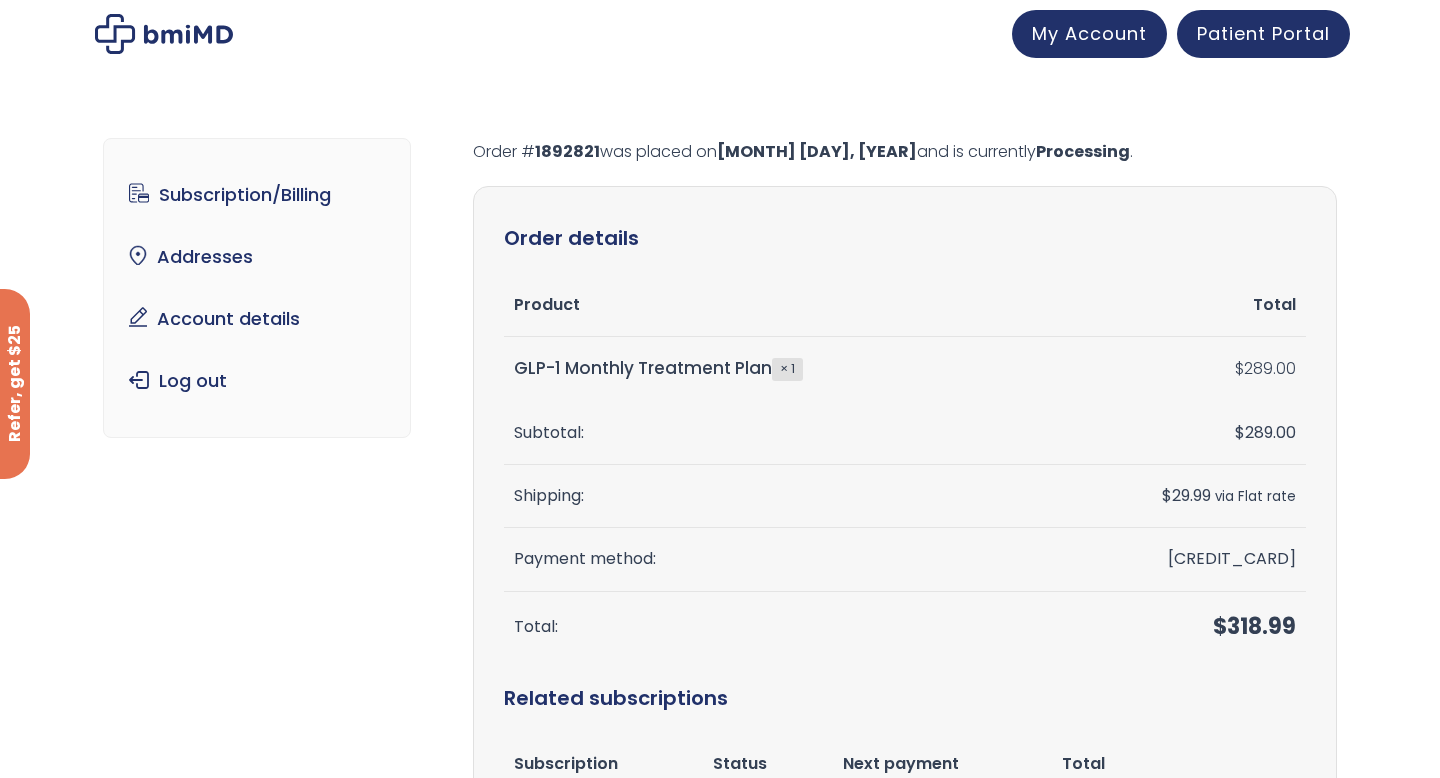 click at bounding box center (164, 34) 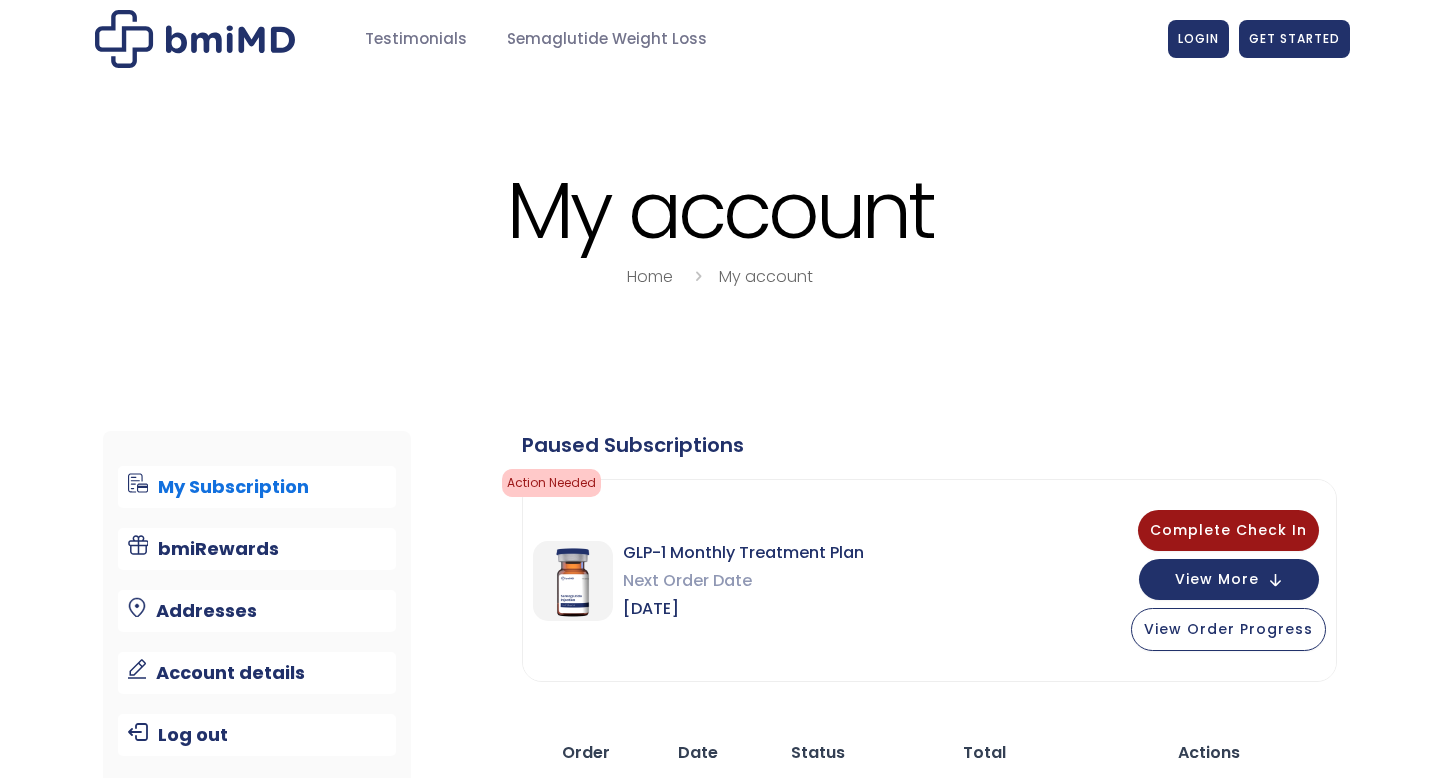 scroll, scrollTop: 0, scrollLeft: 0, axis: both 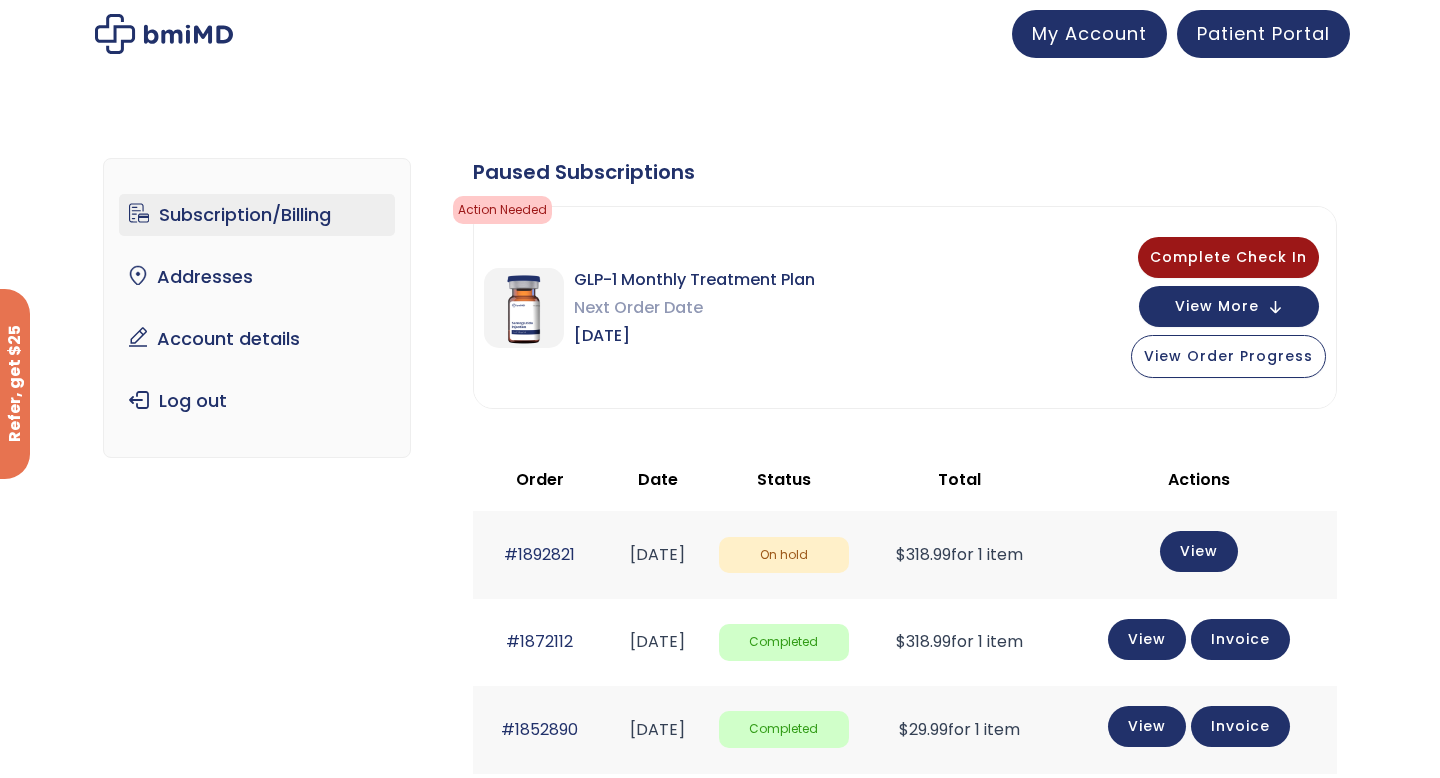 click on "Subscription/Billing" at bounding box center (257, 215) 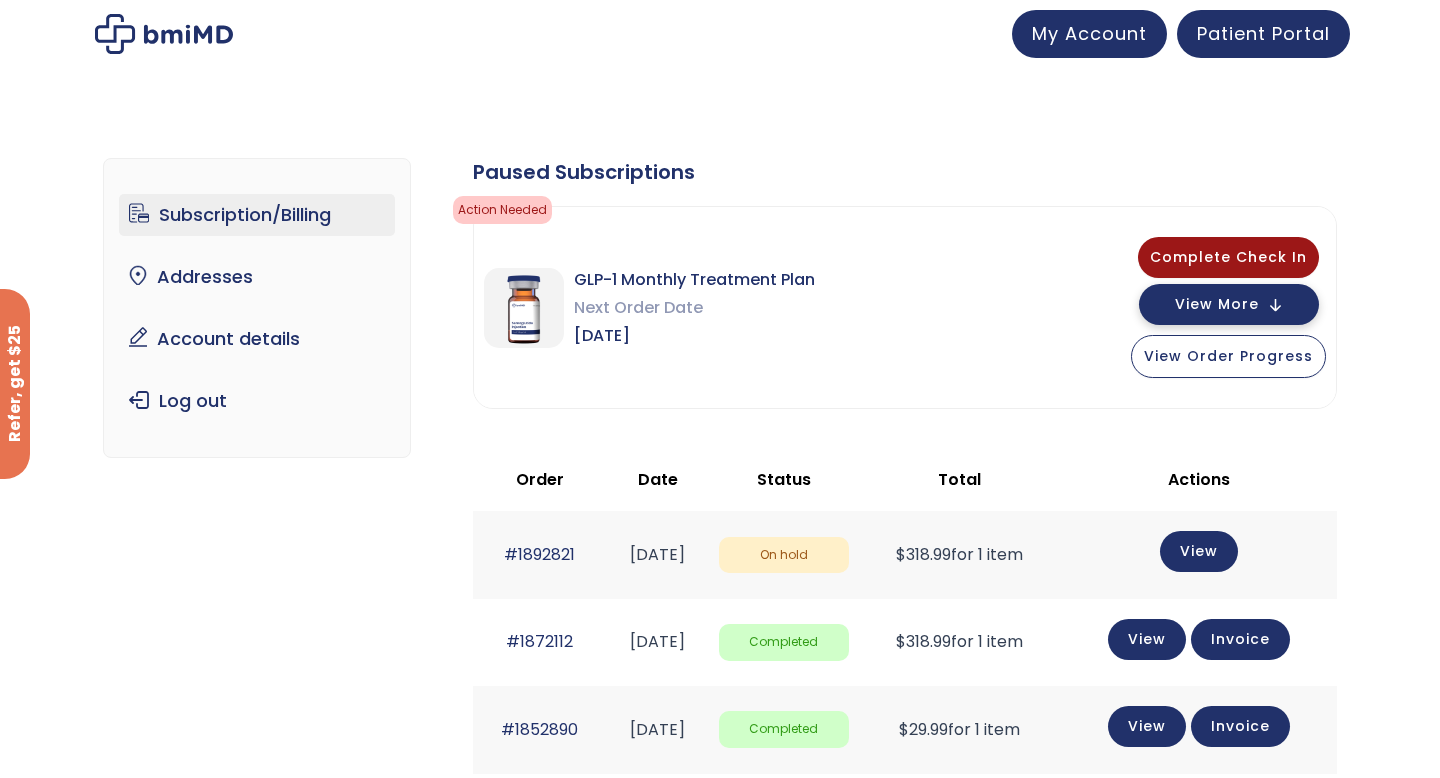 click on "View More" at bounding box center (1217, 304) 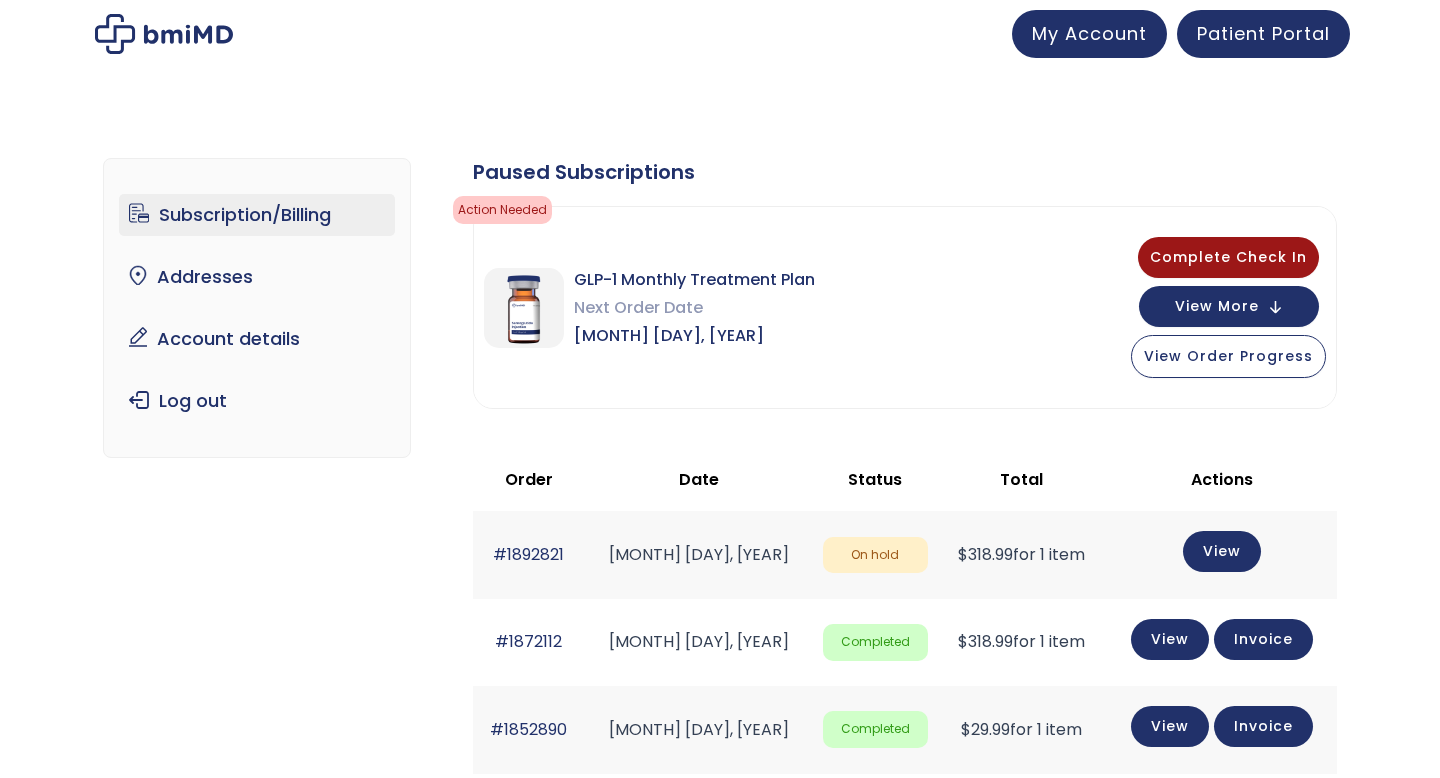 scroll, scrollTop: 14, scrollLeft: 0, axis: vertical 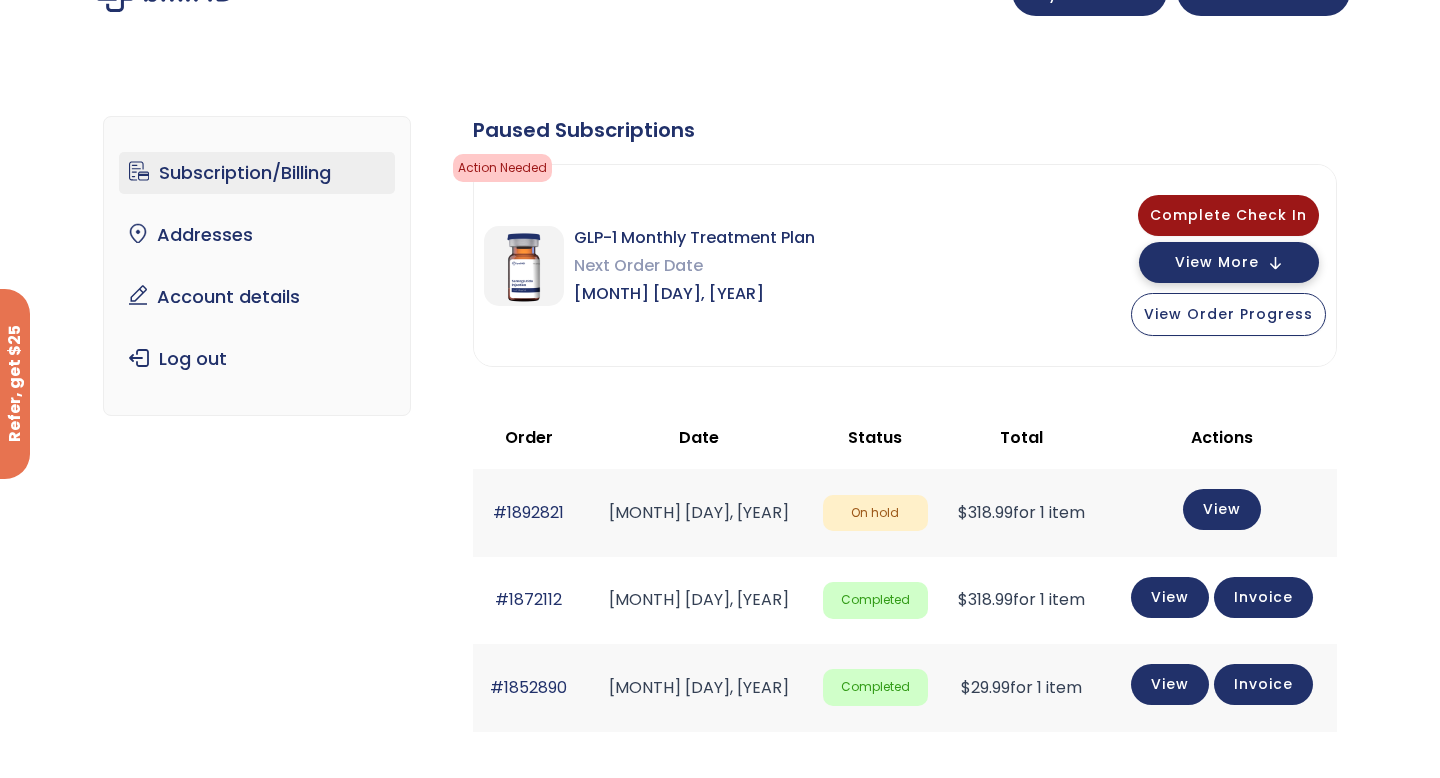 click on "View More" at bounding box center [1217, 262] 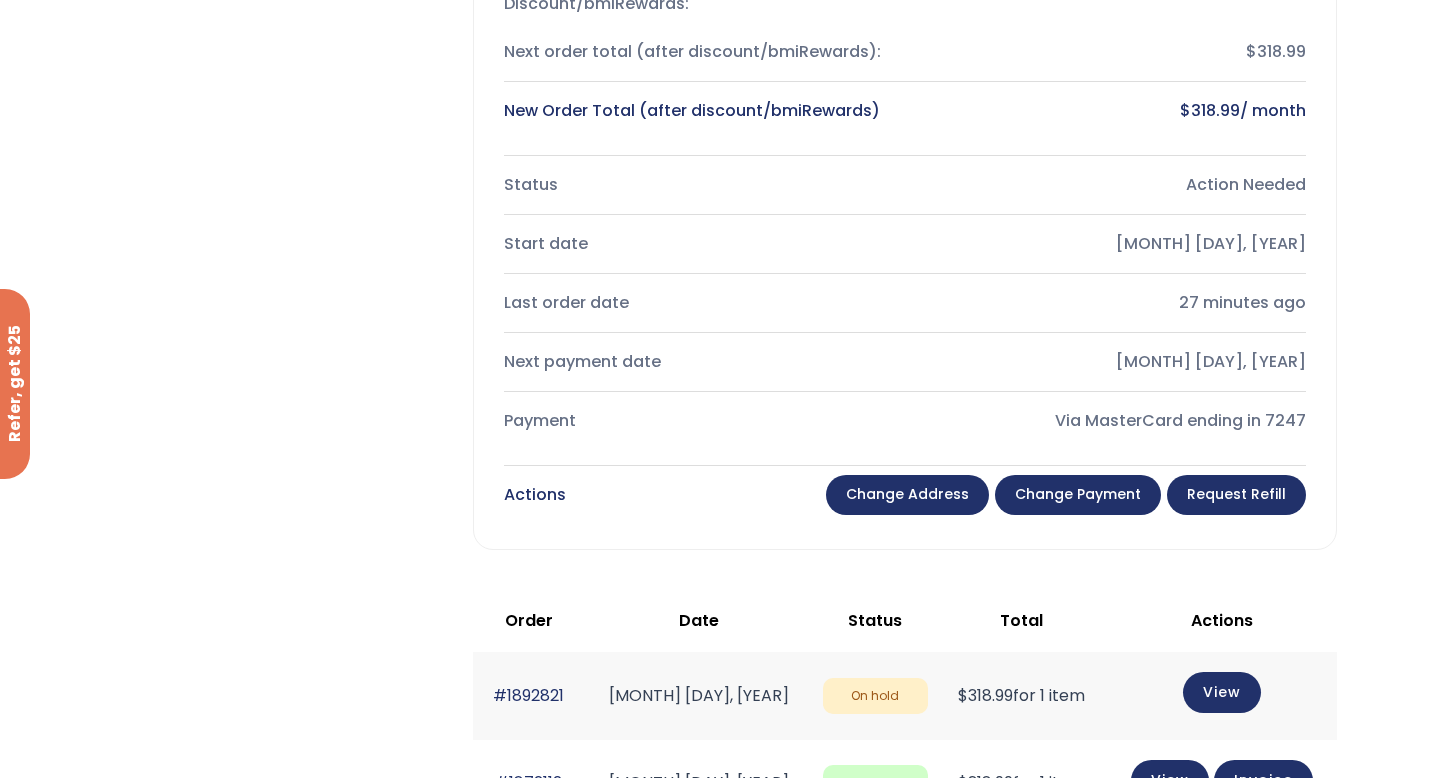 scroll, scrollTop: 463, scrollLeft: 0, axis: vertical 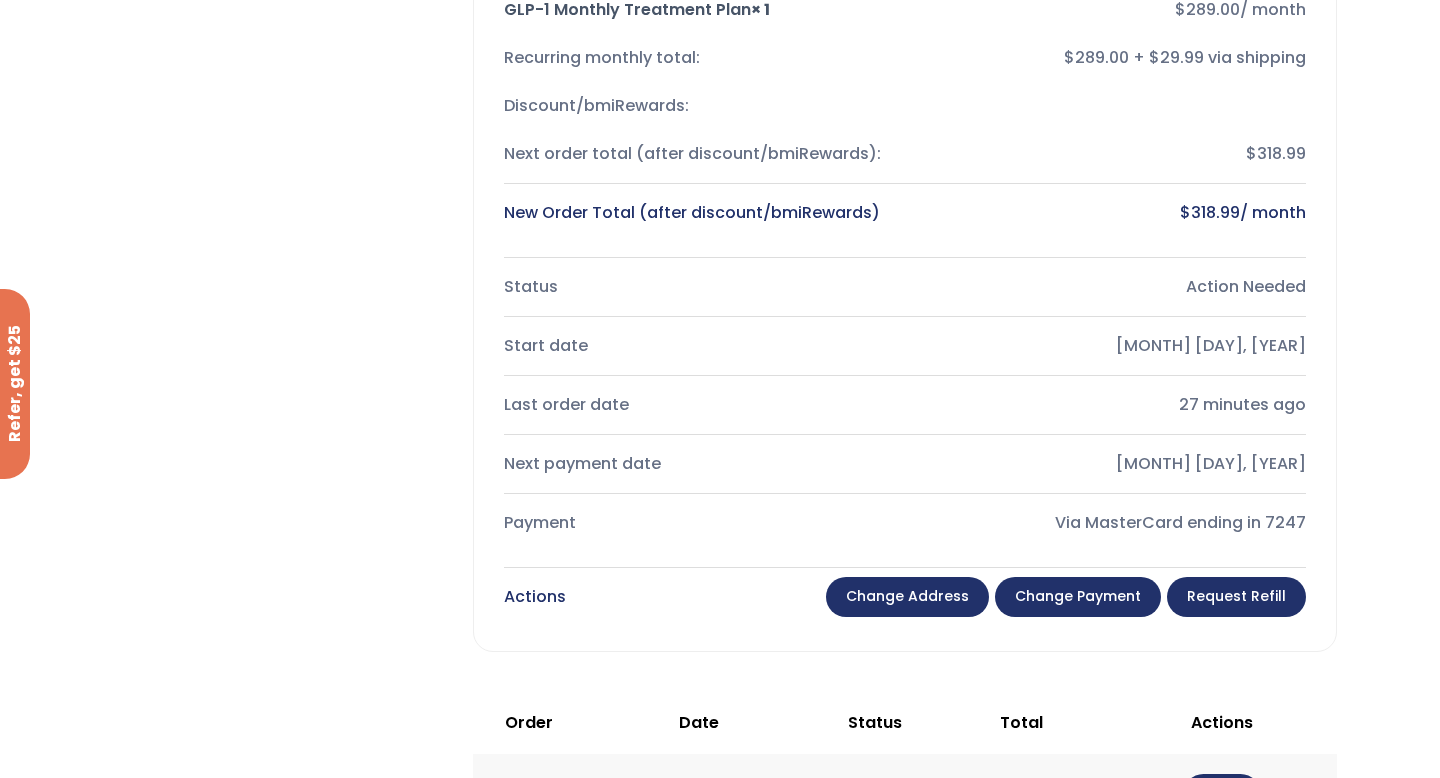 click on "Change Payment" at bounding box center (1078, 597) 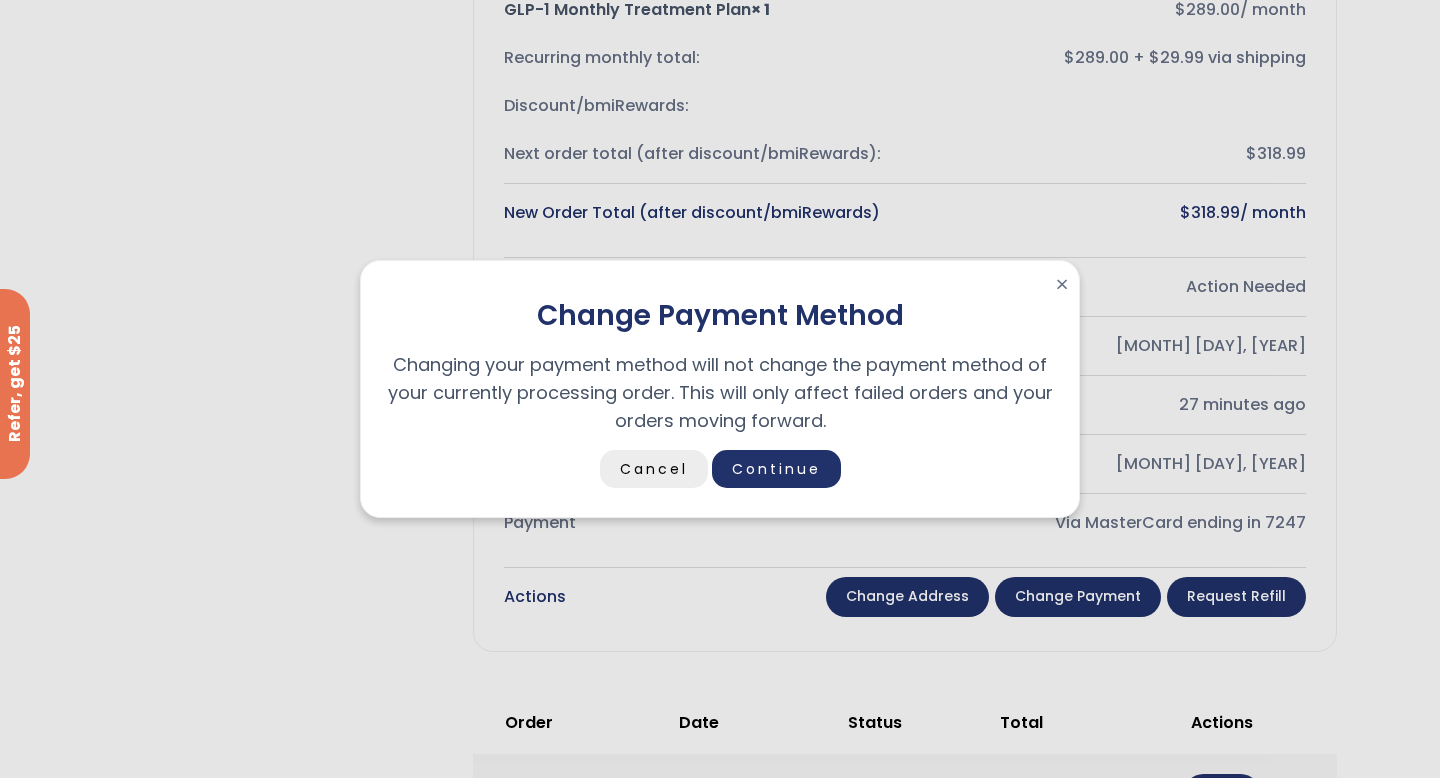 click on "Cancel" at bounding box center [654, 469] 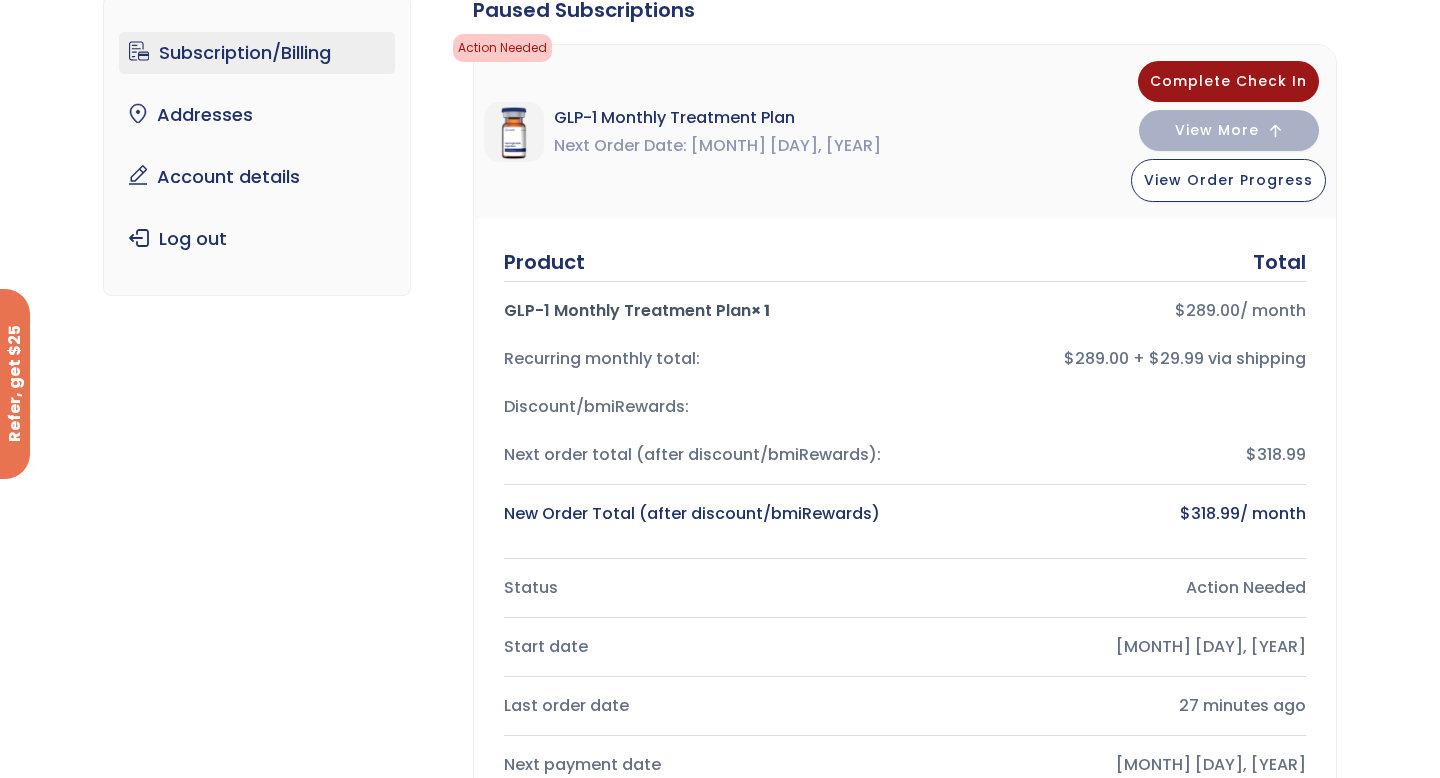 scroll, scrollTop: 0, scrollLeft: 0, axis: both 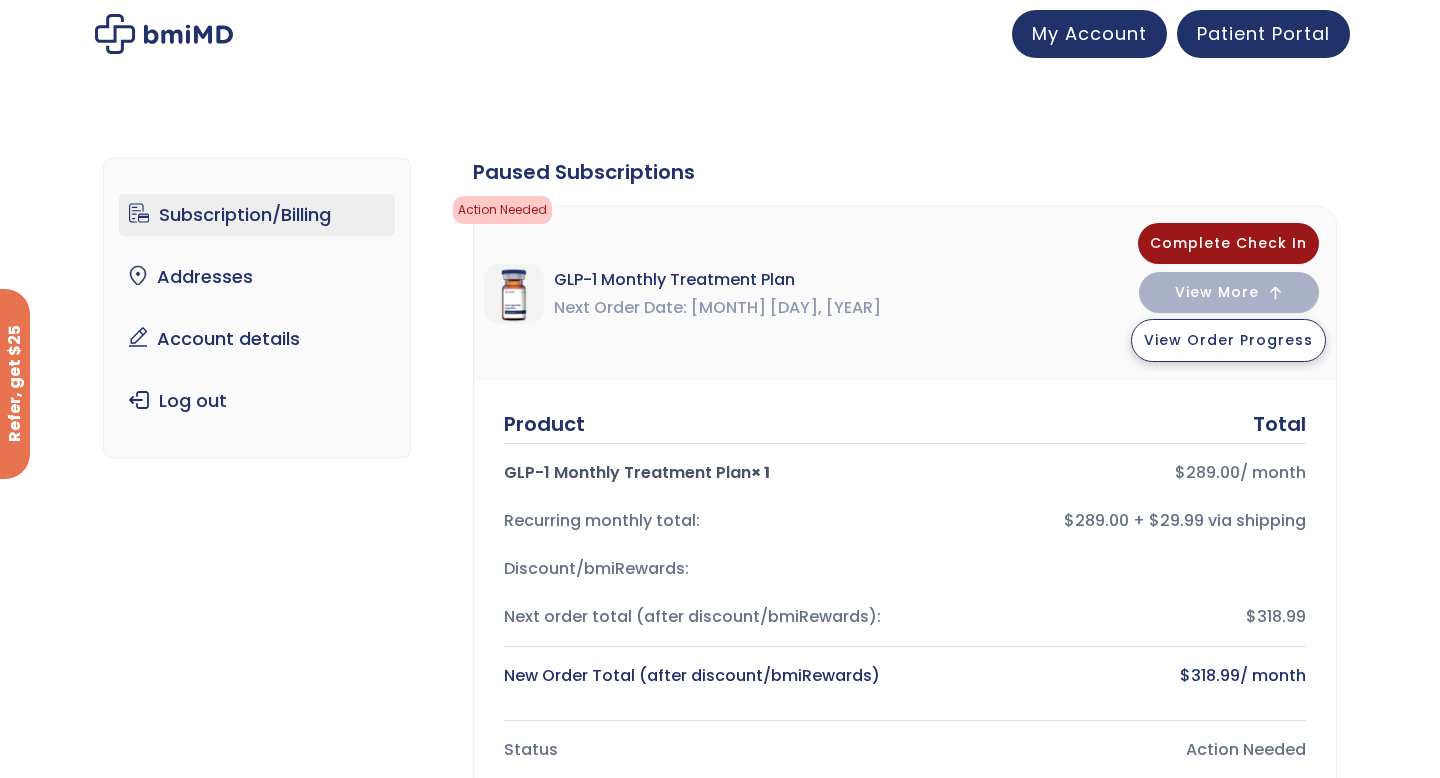 click on "View Order Progress" at bounding box center [1228, 340] 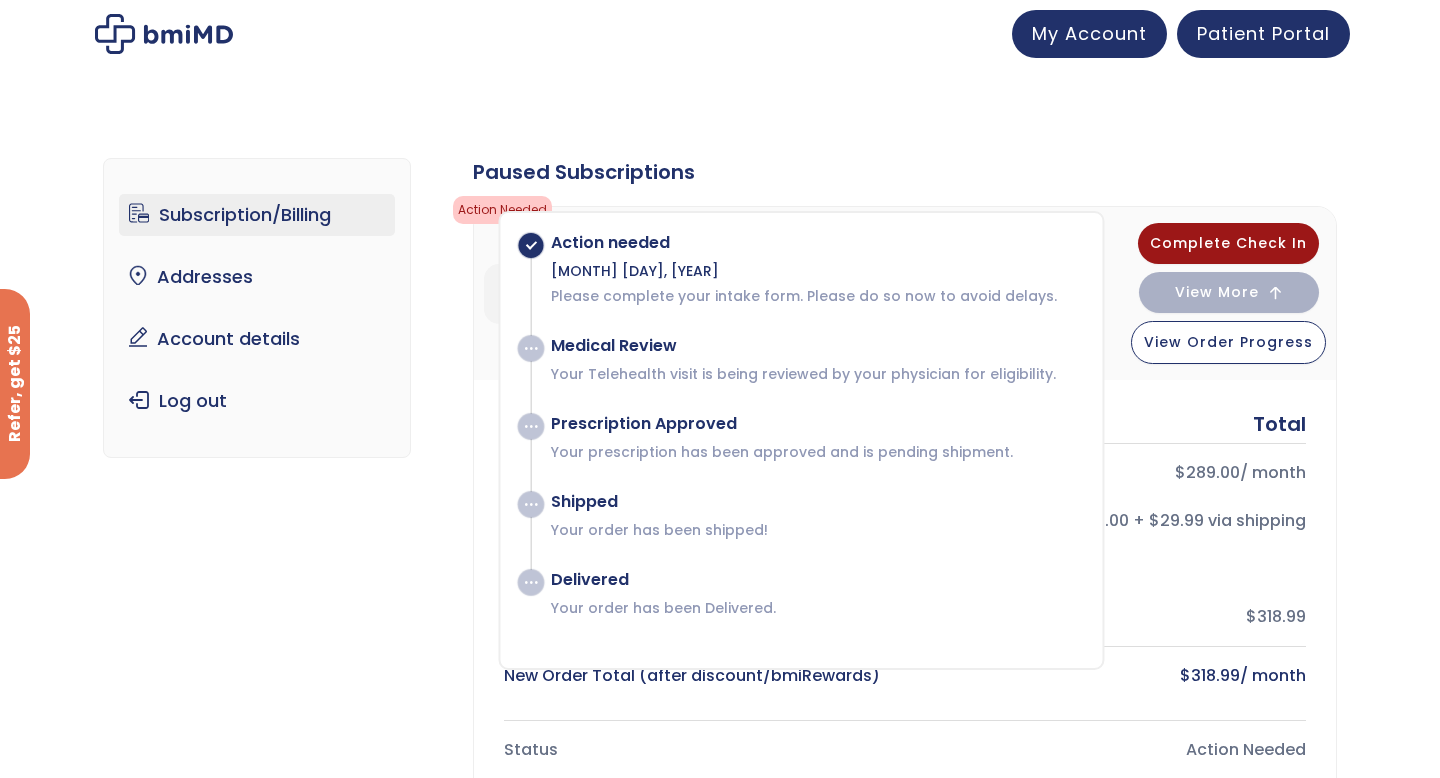 click on "[MONTH] [DAY], [YEAR]" at bounding box center [720, 1002] 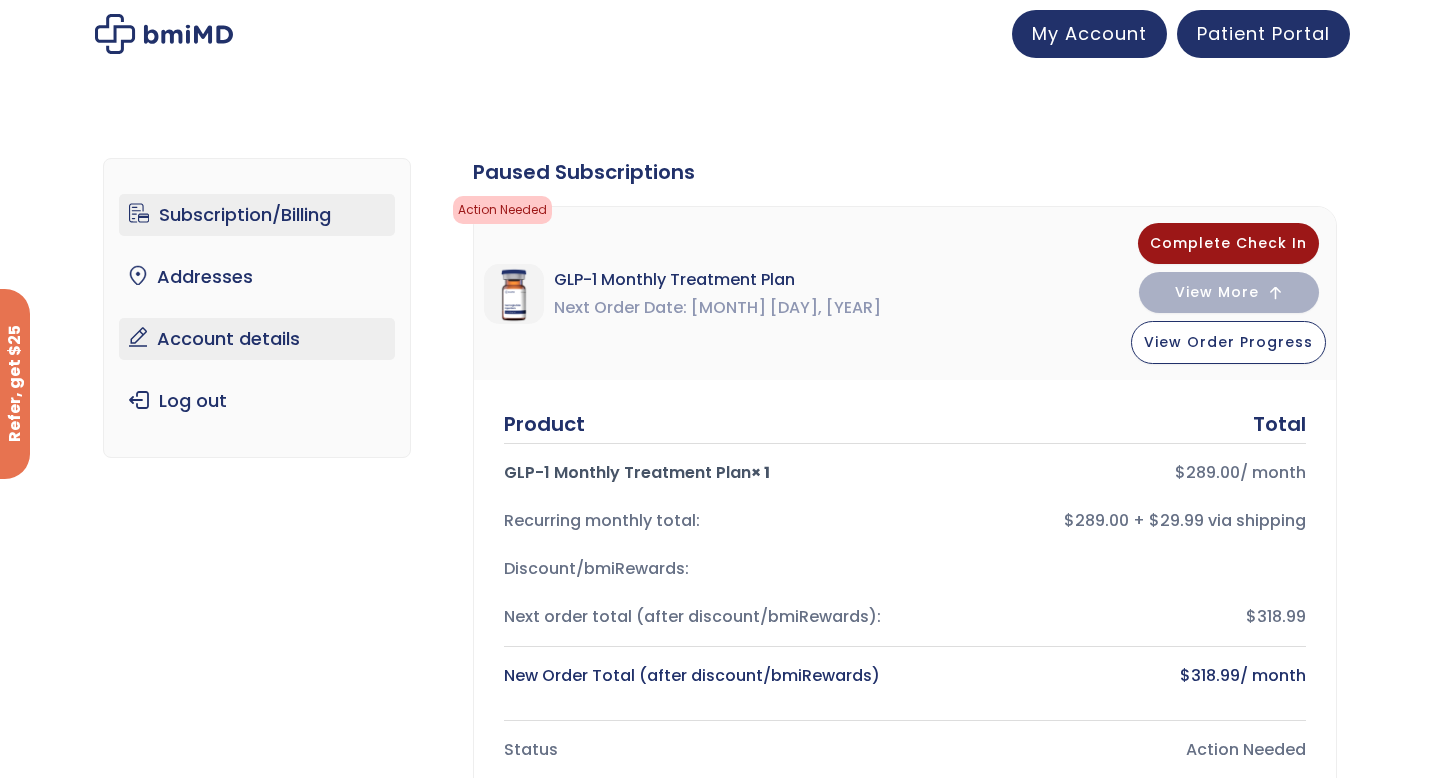 click on "Account details" at bounding box center (257, 339) 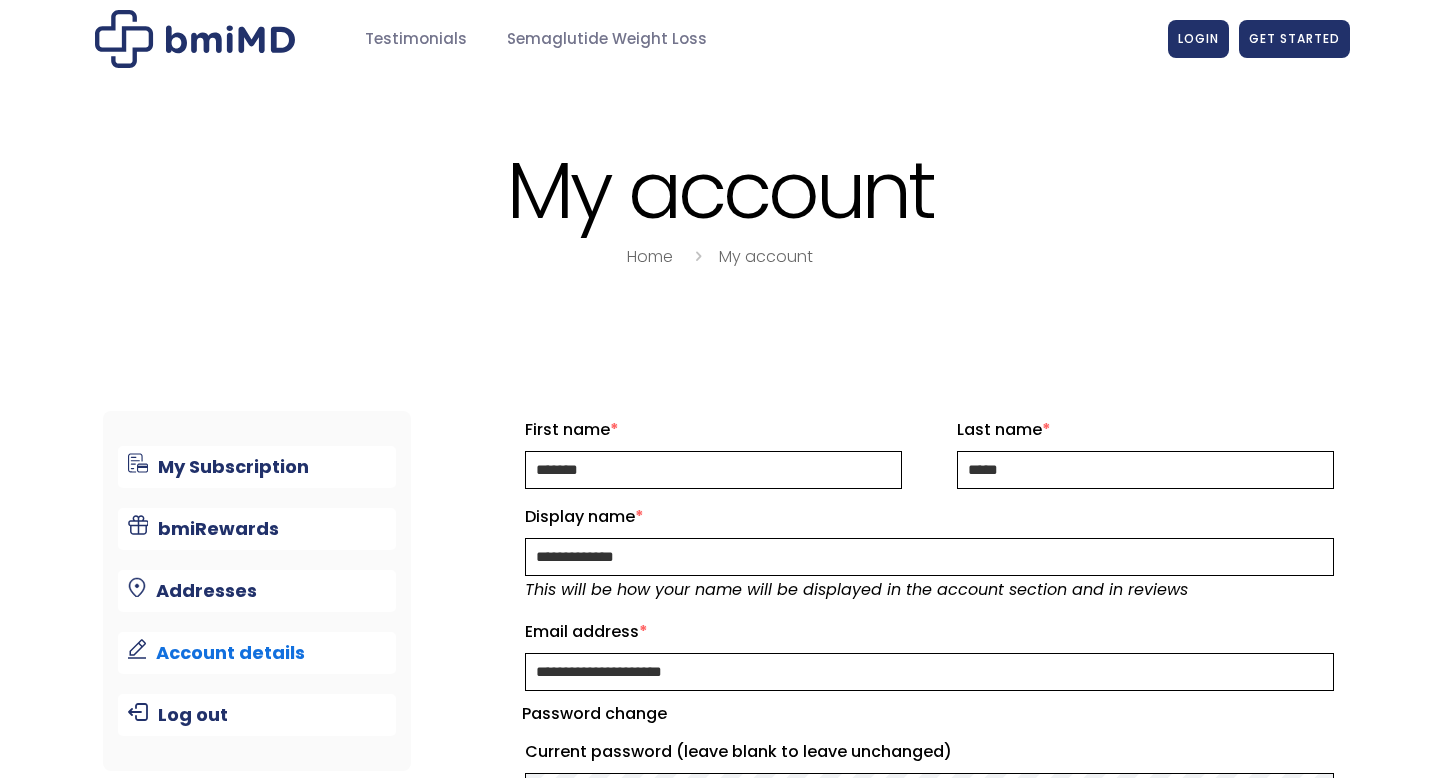 scroll, scrollTop: 0, scrollLeft: 0, axis: both 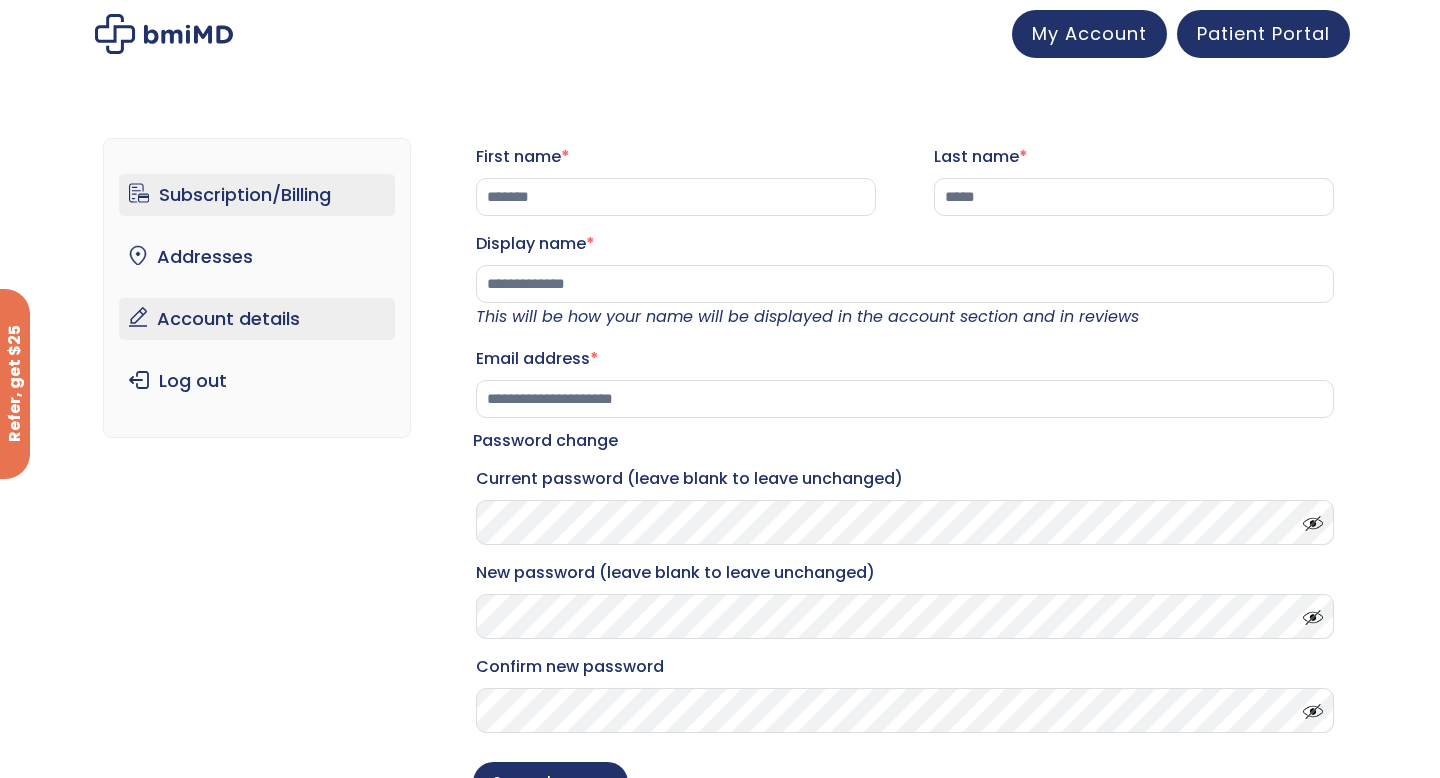 click on "Subscription/Billing" at bounding box center (257, 195) 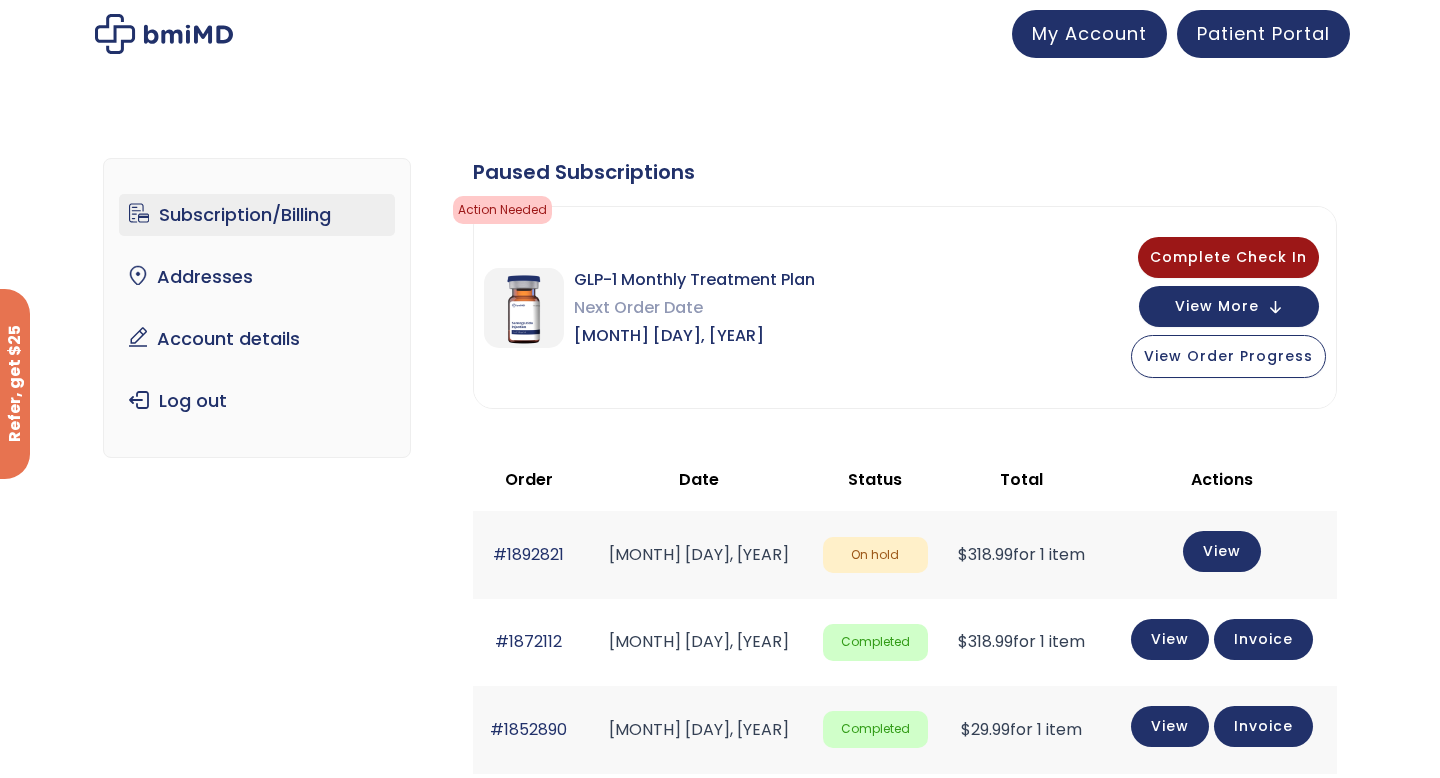 scroll, scrollTop: 0, scrollLeft: 0, axis: both 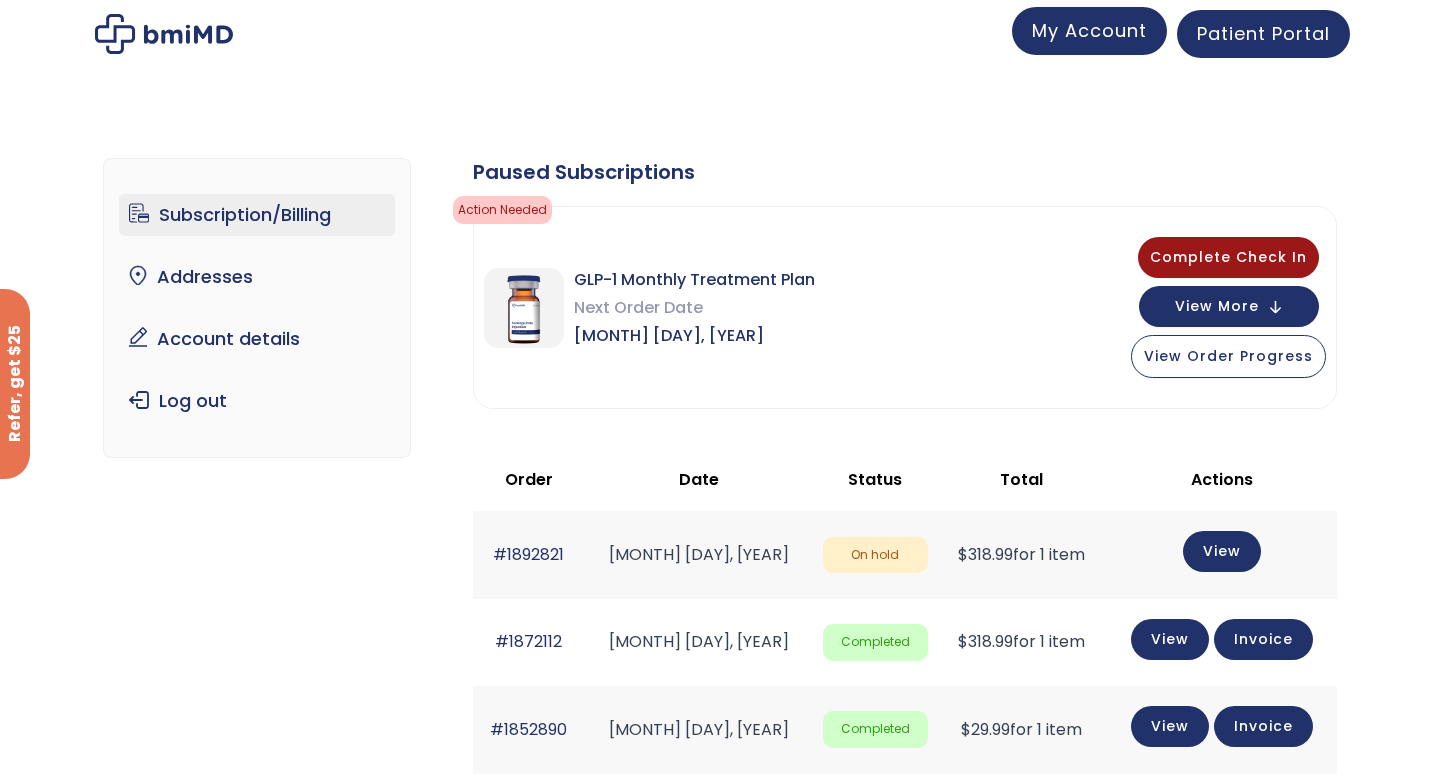 click on "My Account" at bounding box center [1089, 30] 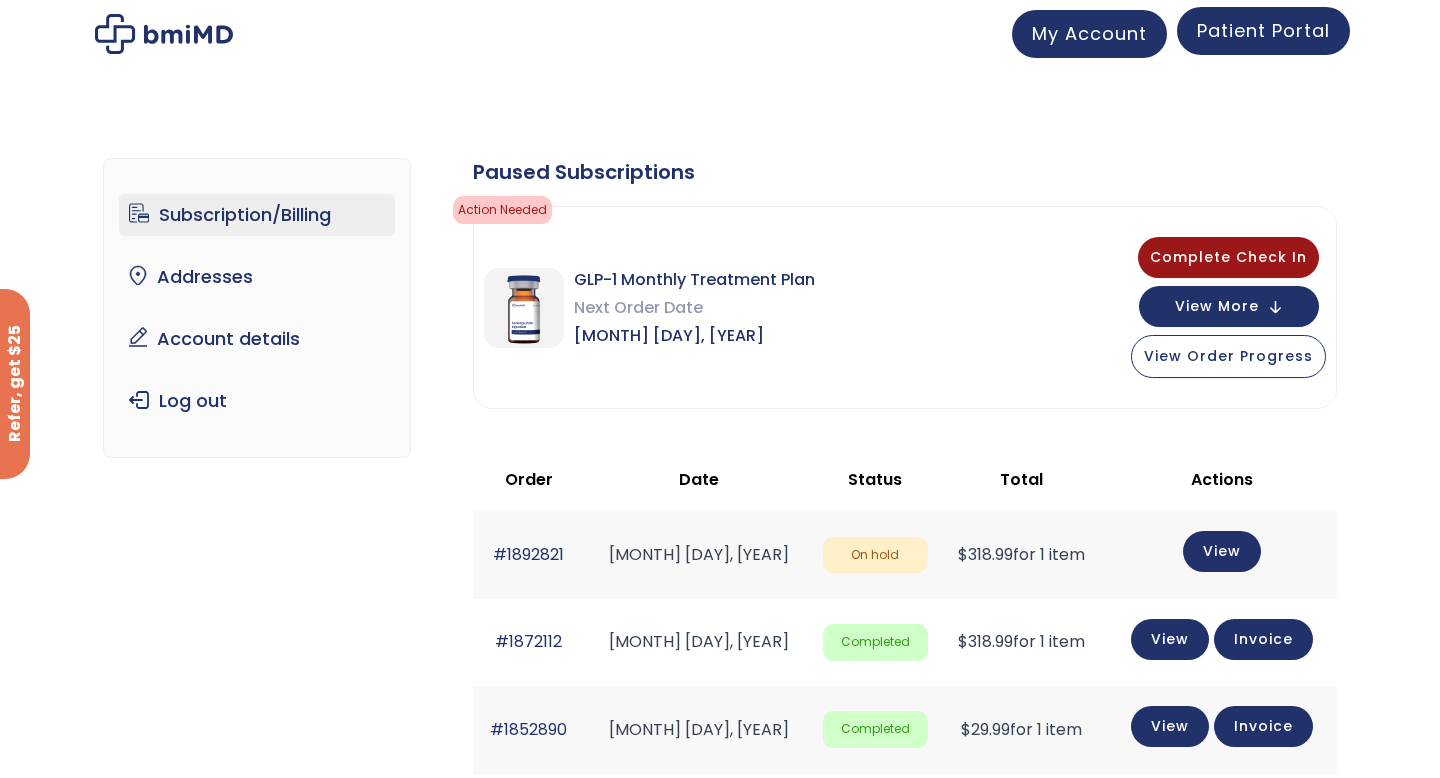 click on "Patient Portal" at bounding box center [1263, 31] 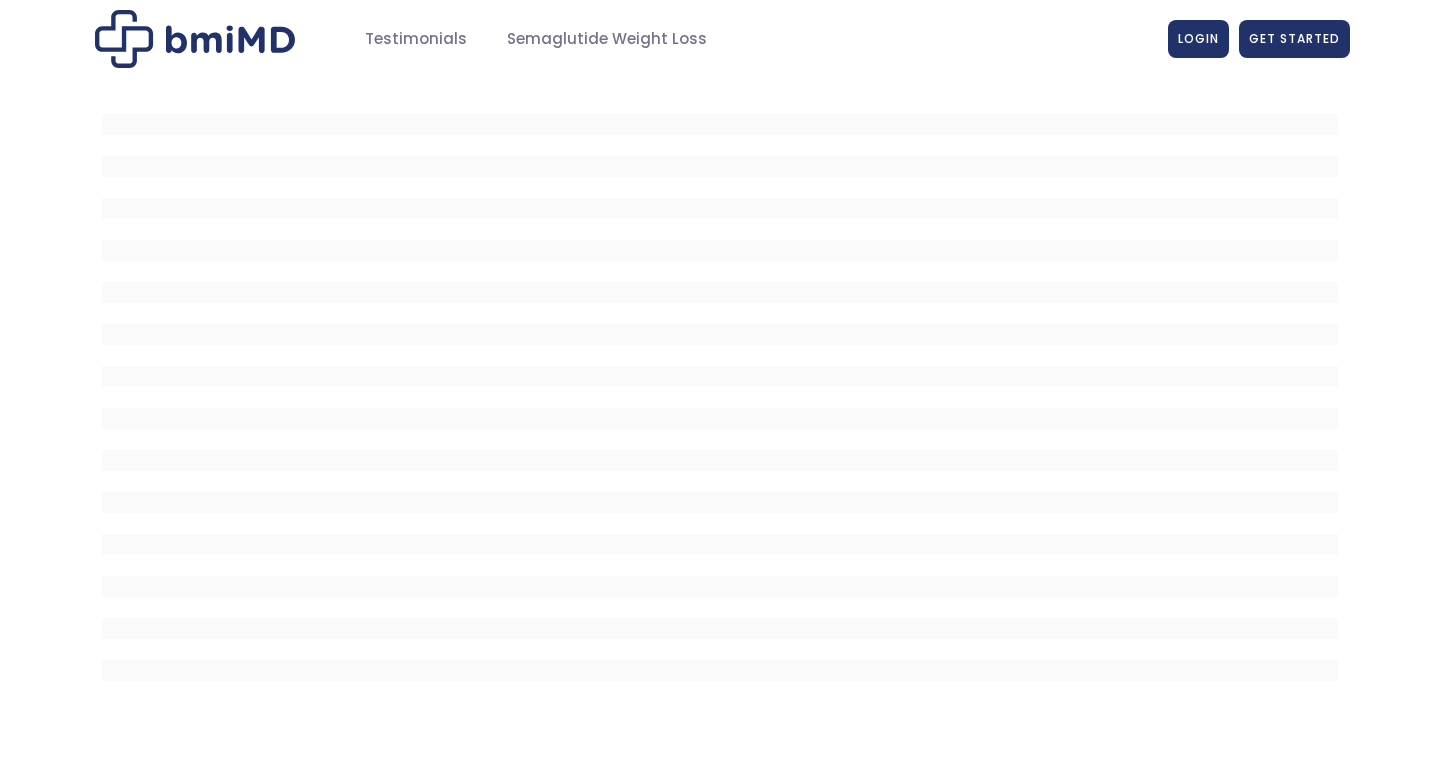 scroll, scrollTop: 0, scrollLeft: 0, axis: both 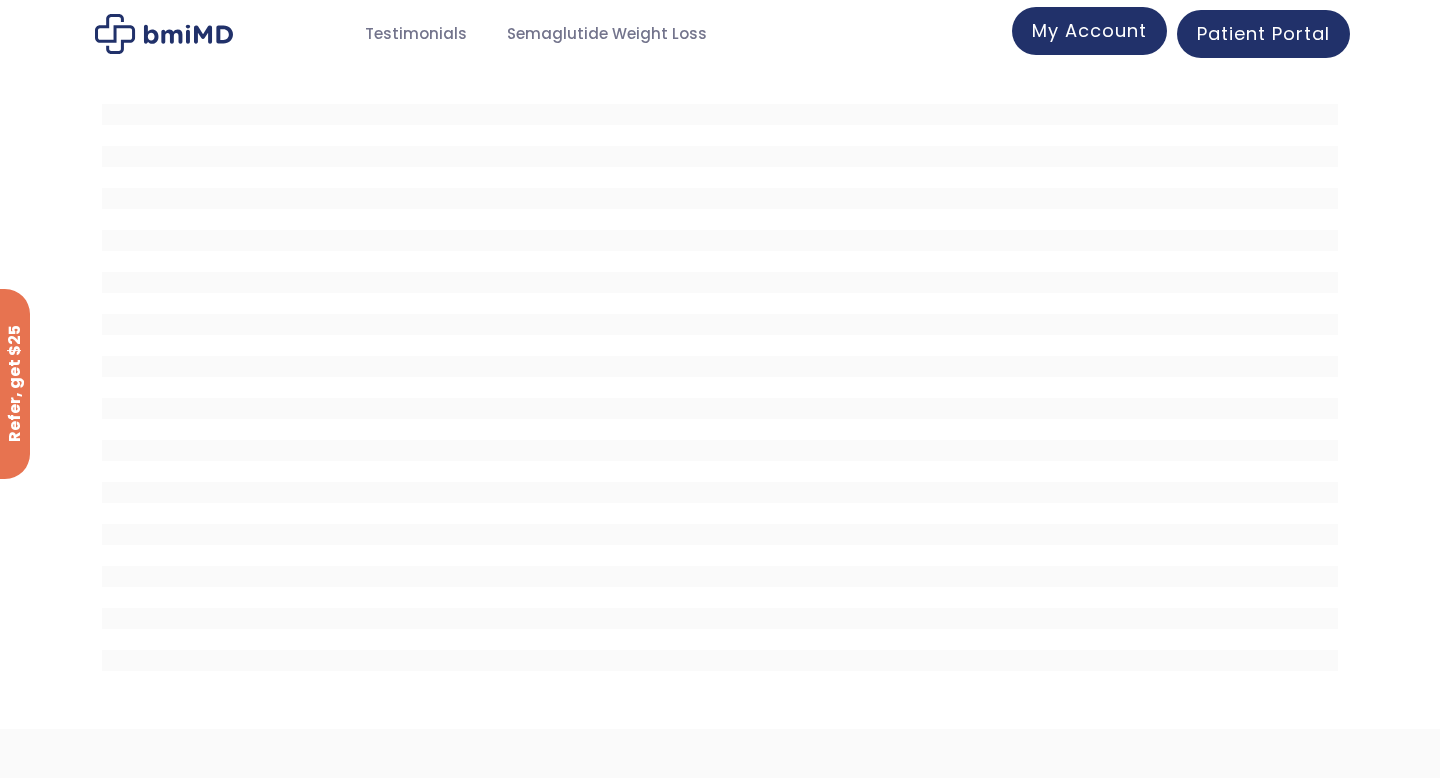 click on "My Account" at bounding box center (1089, 30) 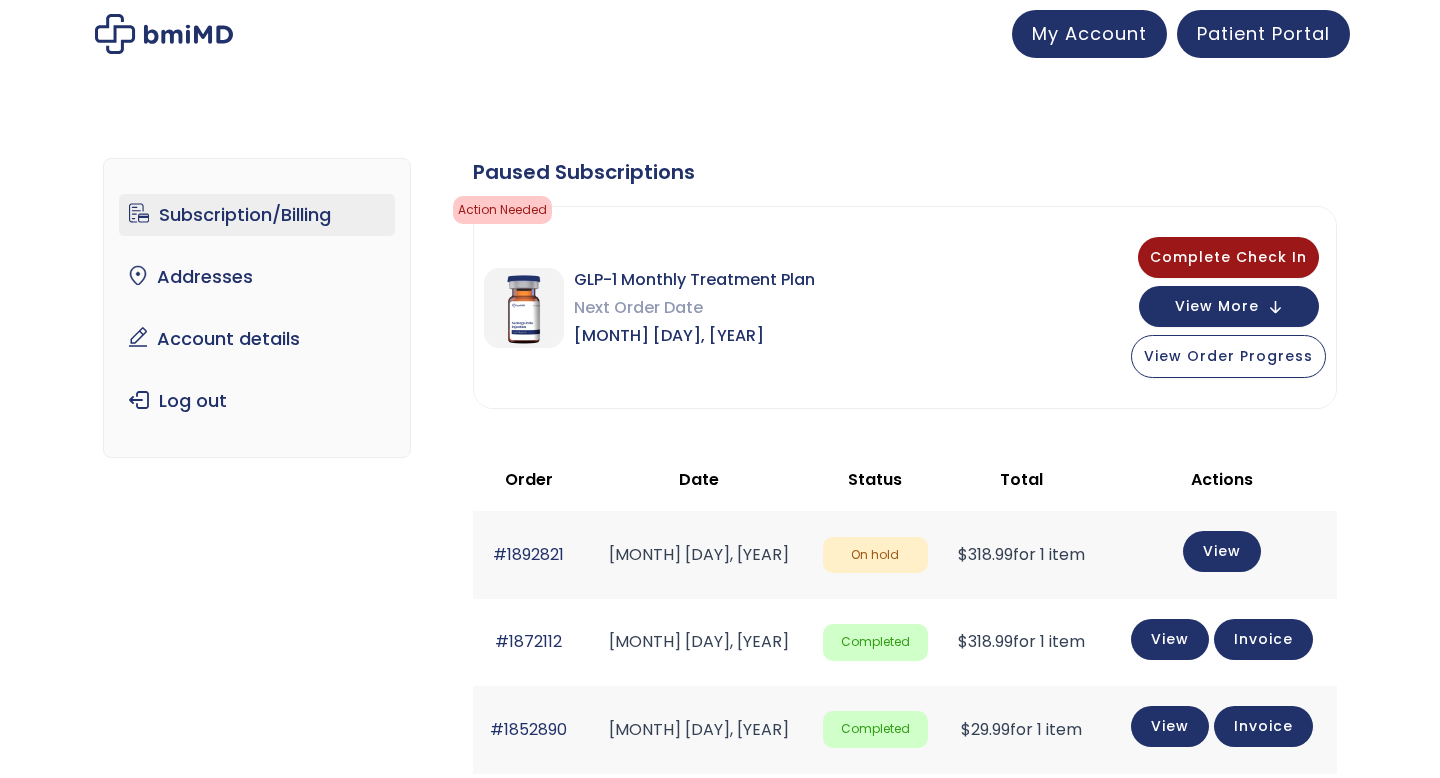 scroll, scrollTop: 0, scrollLeft: 0, axis: both 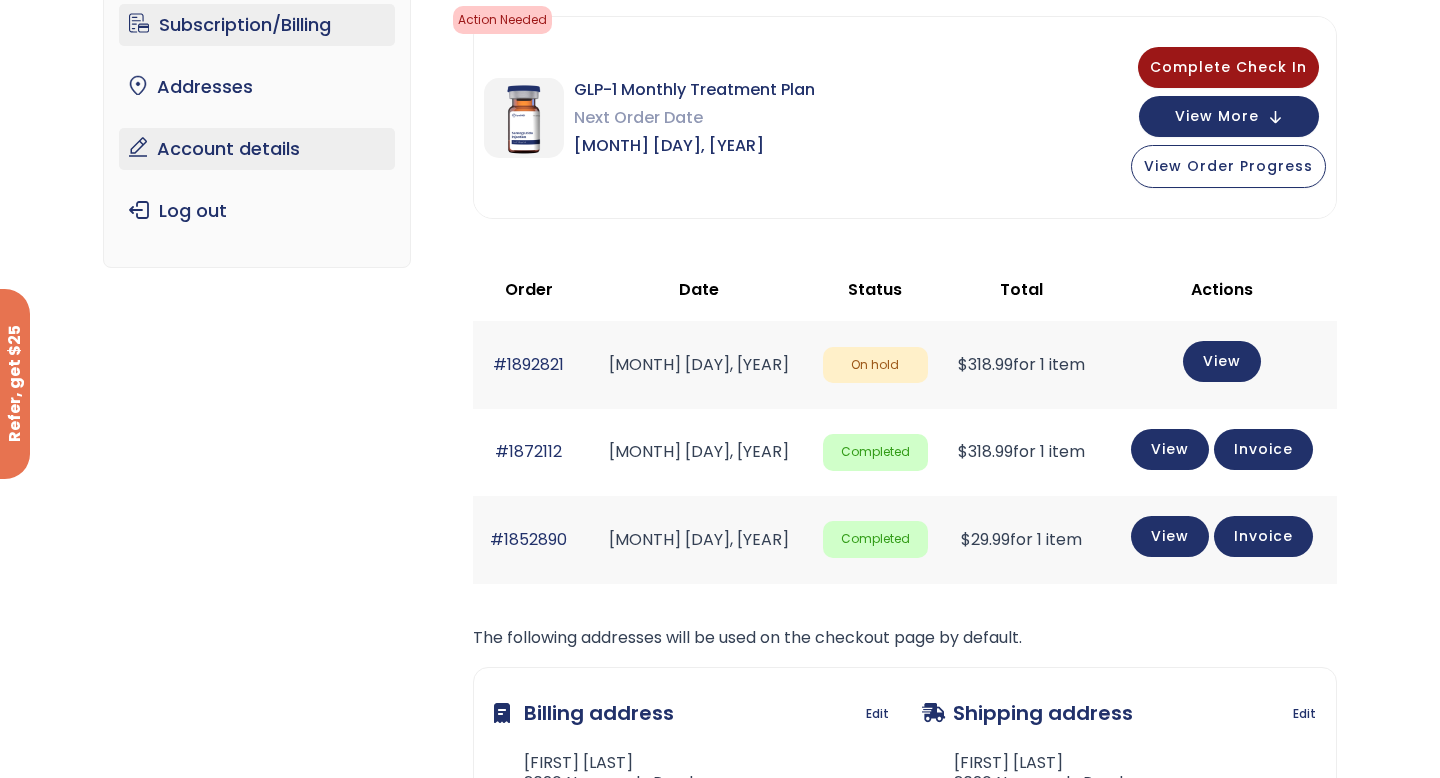 click on "Account details" at bounding box center [257, 149] 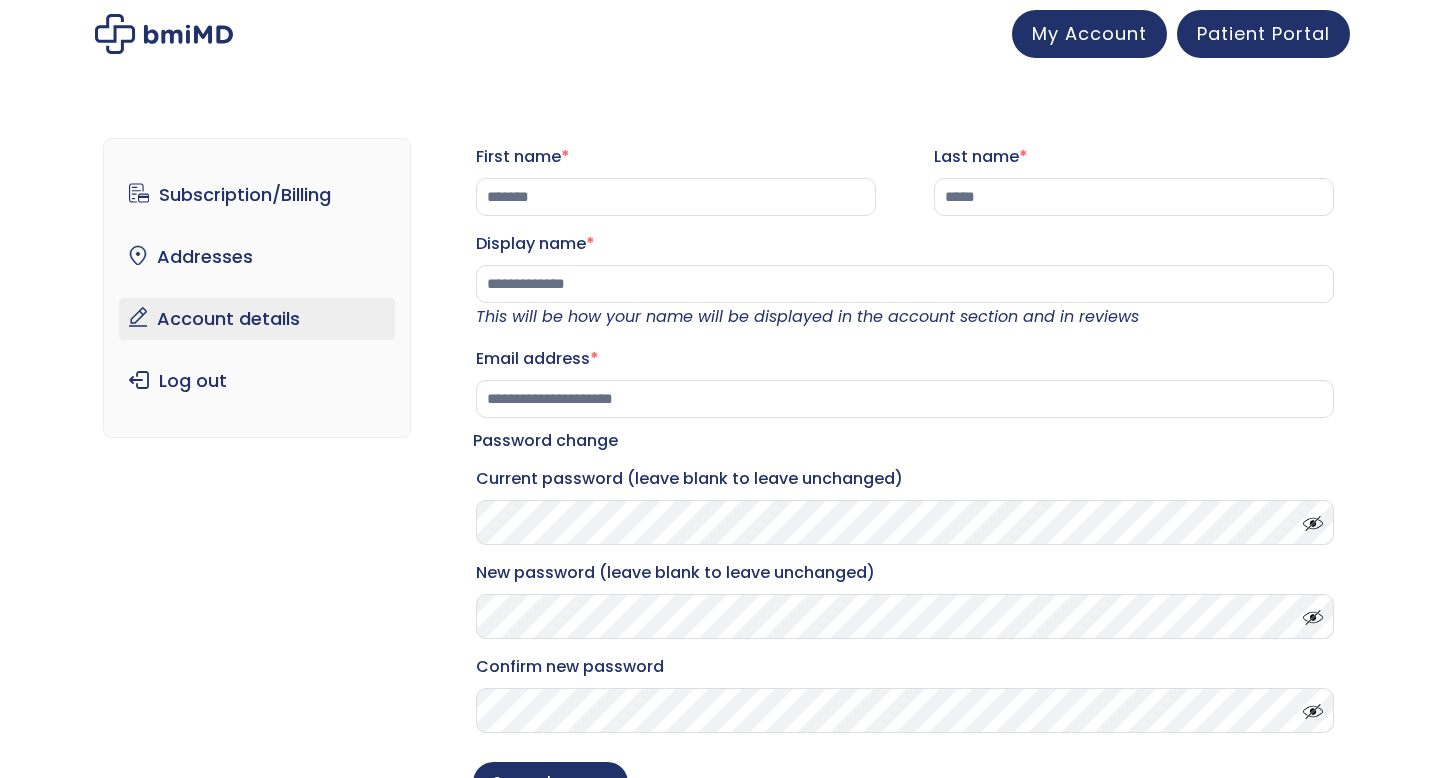 scroll, scrollTop: 0, scrollLeft: 0, axis: both 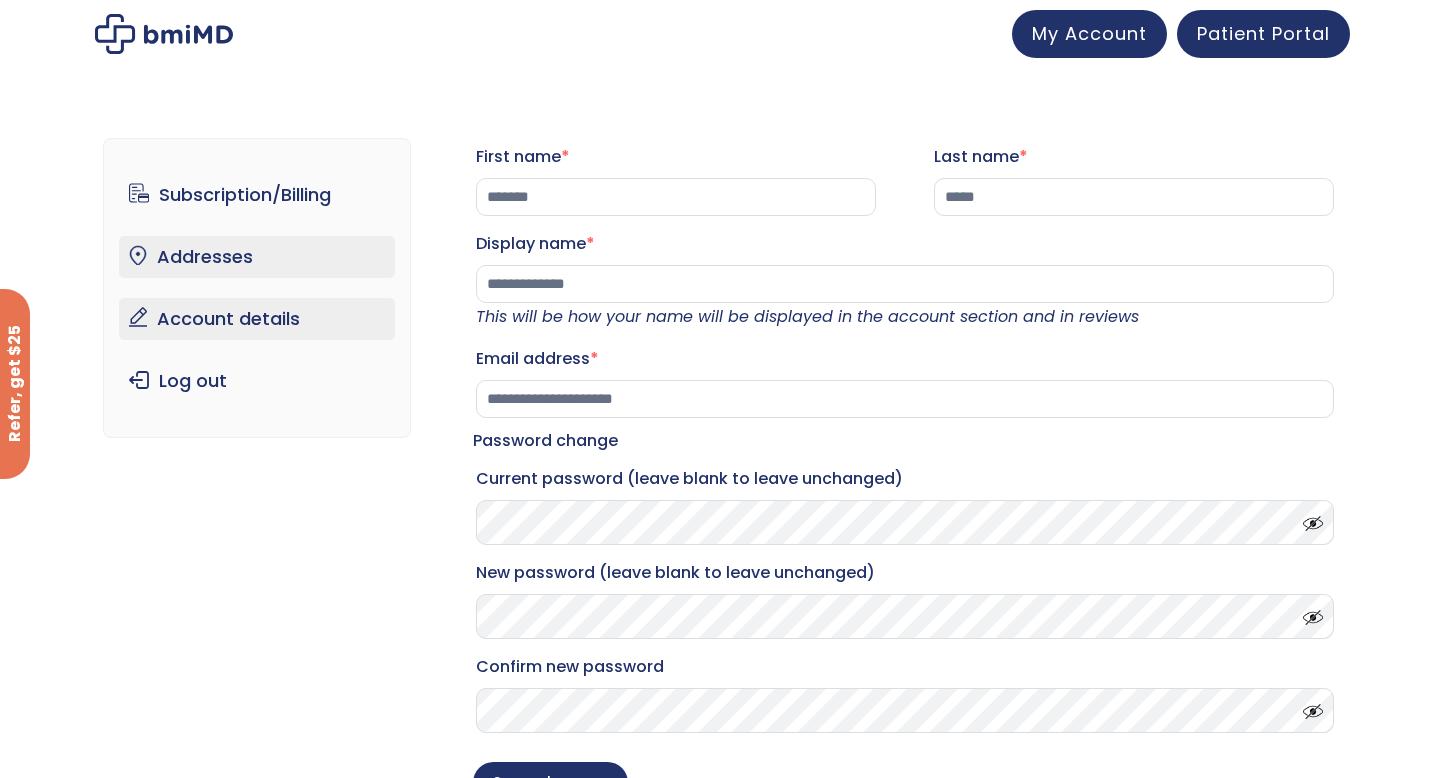 click on "Addresses" at bounding box center [257, 257] 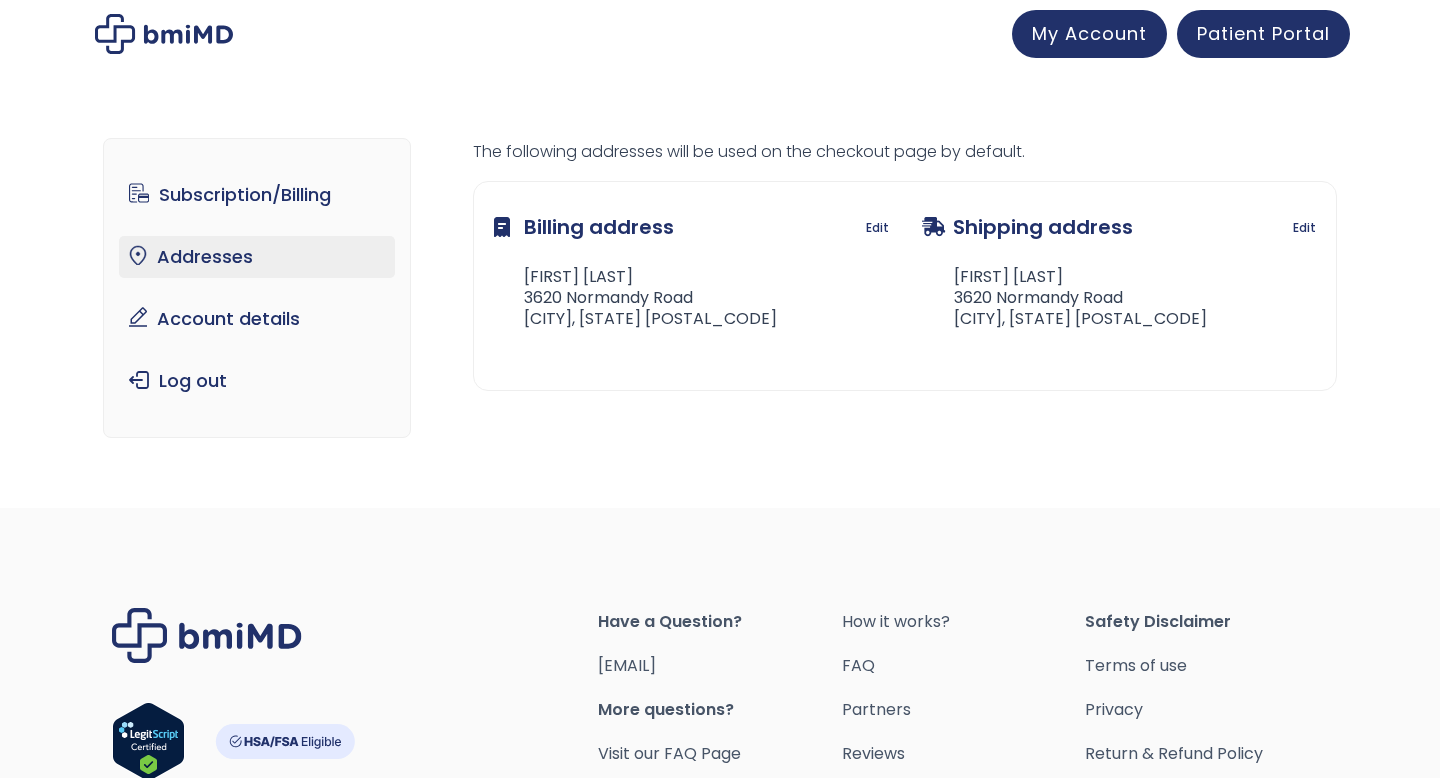 scroll, scrollTop: 0, scrollLeft: 0, axis: both 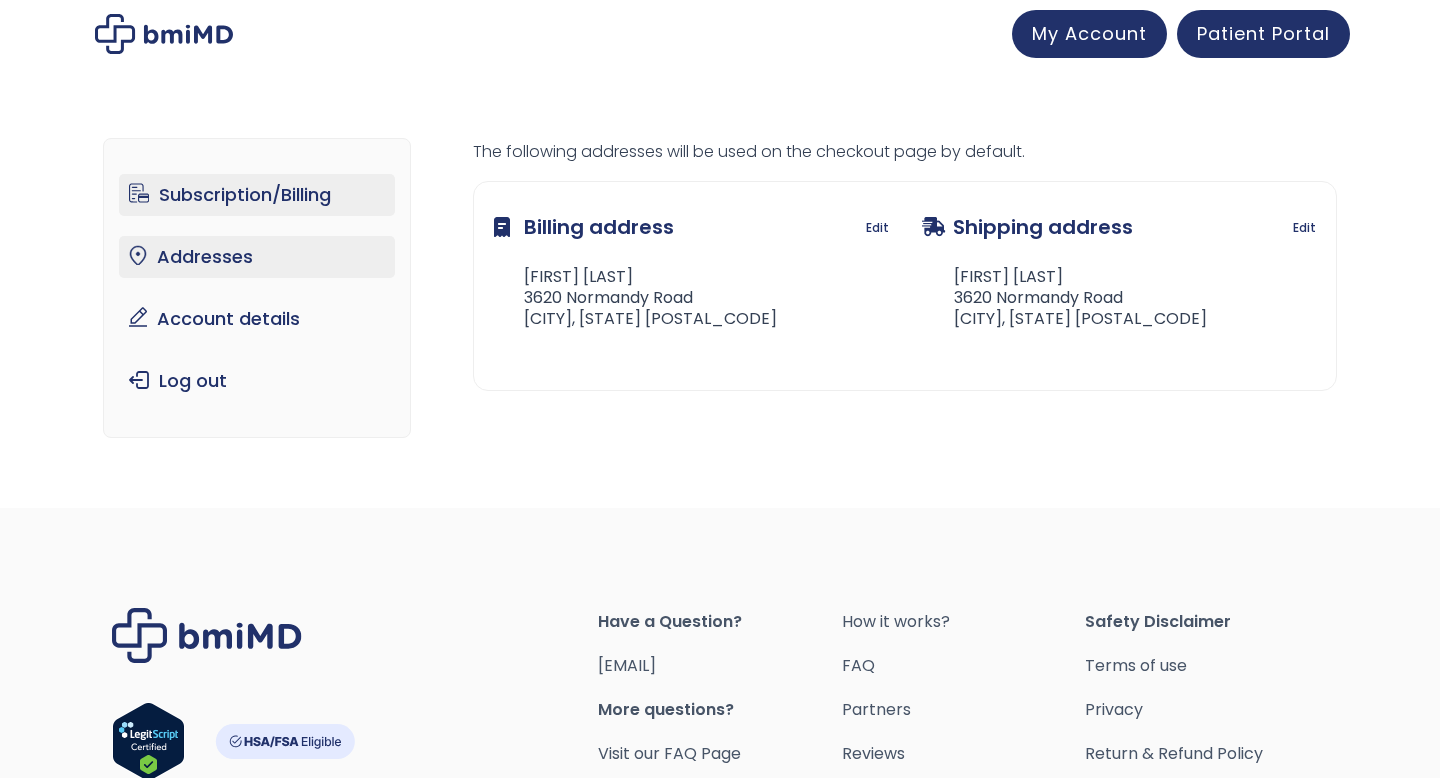 click on "Subscription/Billing" at bounding box center (257, 195) 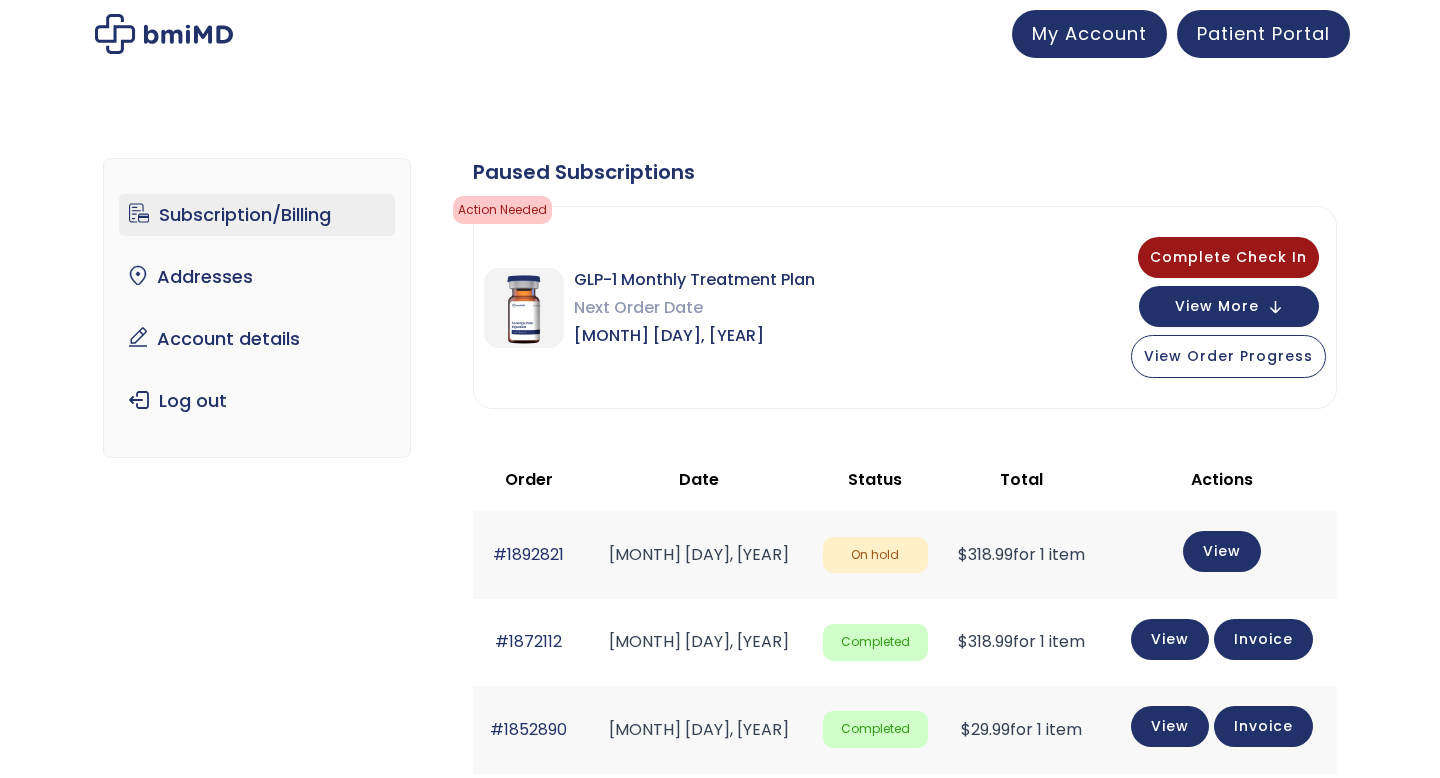 scroll, scrollTop: 0, scrollLeft: 0, axis: both 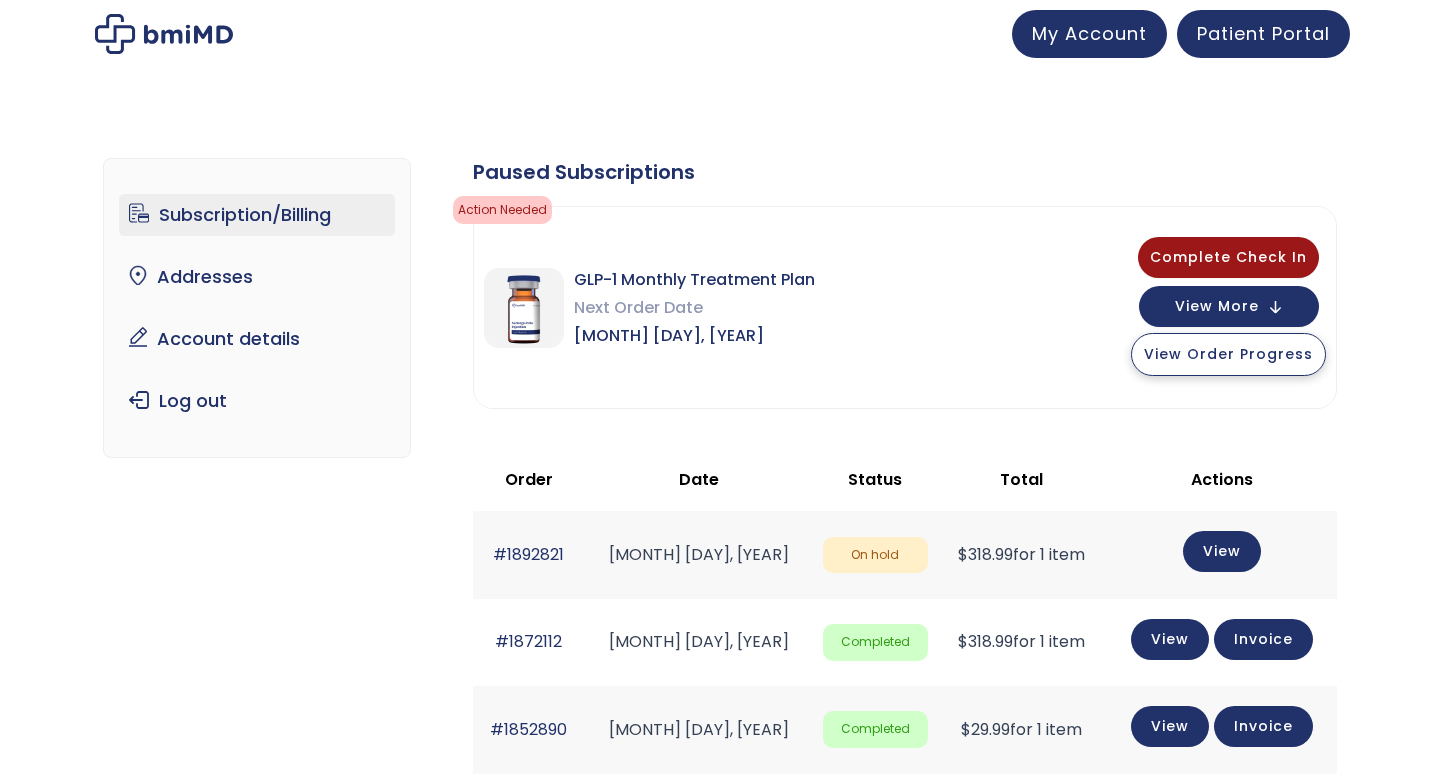 click on "View Order Progress" at bounding box center [1228, 354] 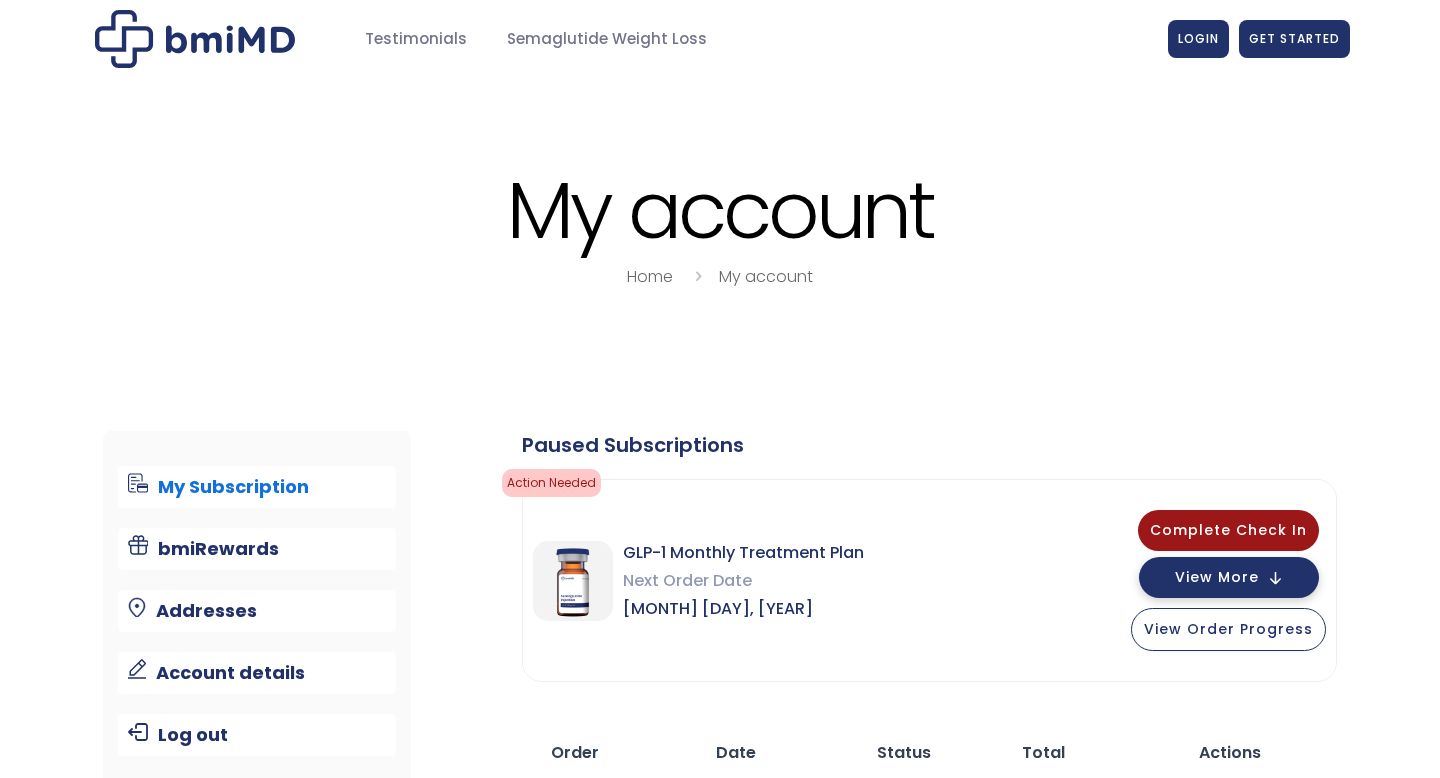 scroll, scrollTop: 0, scrollLeft: 0, axis: both 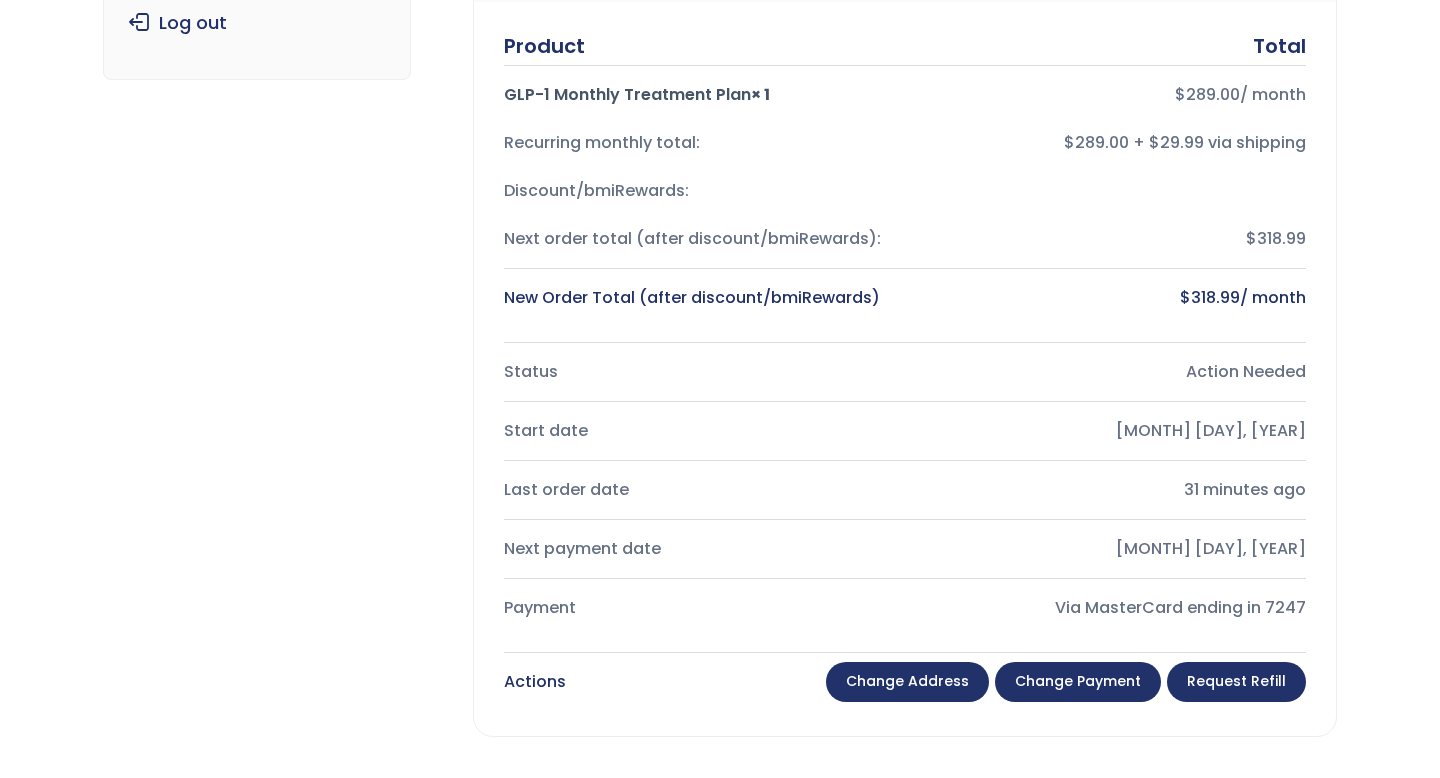 click on "Change Payment" at bounding box center (1078, 682) 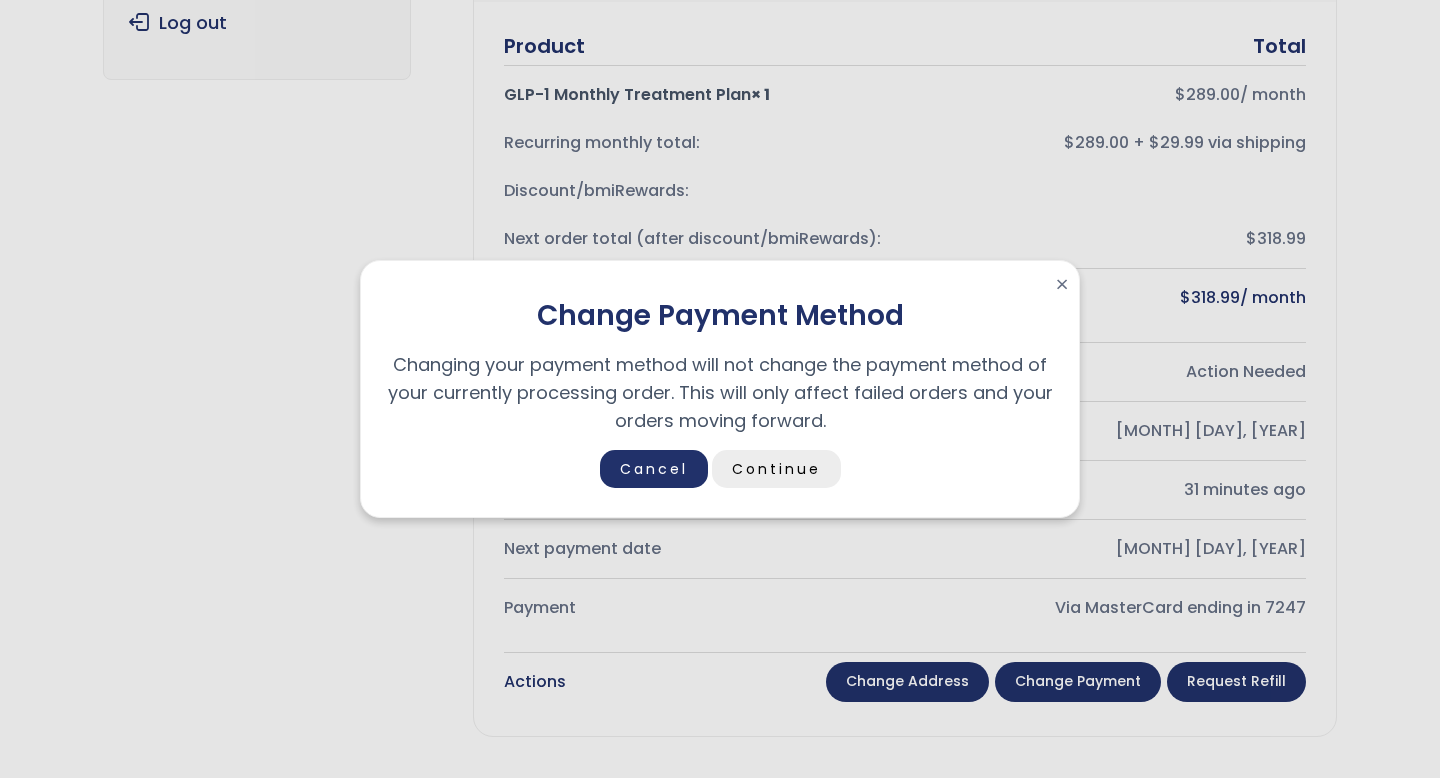 click on "Continue" at bounding box center (776, 469) 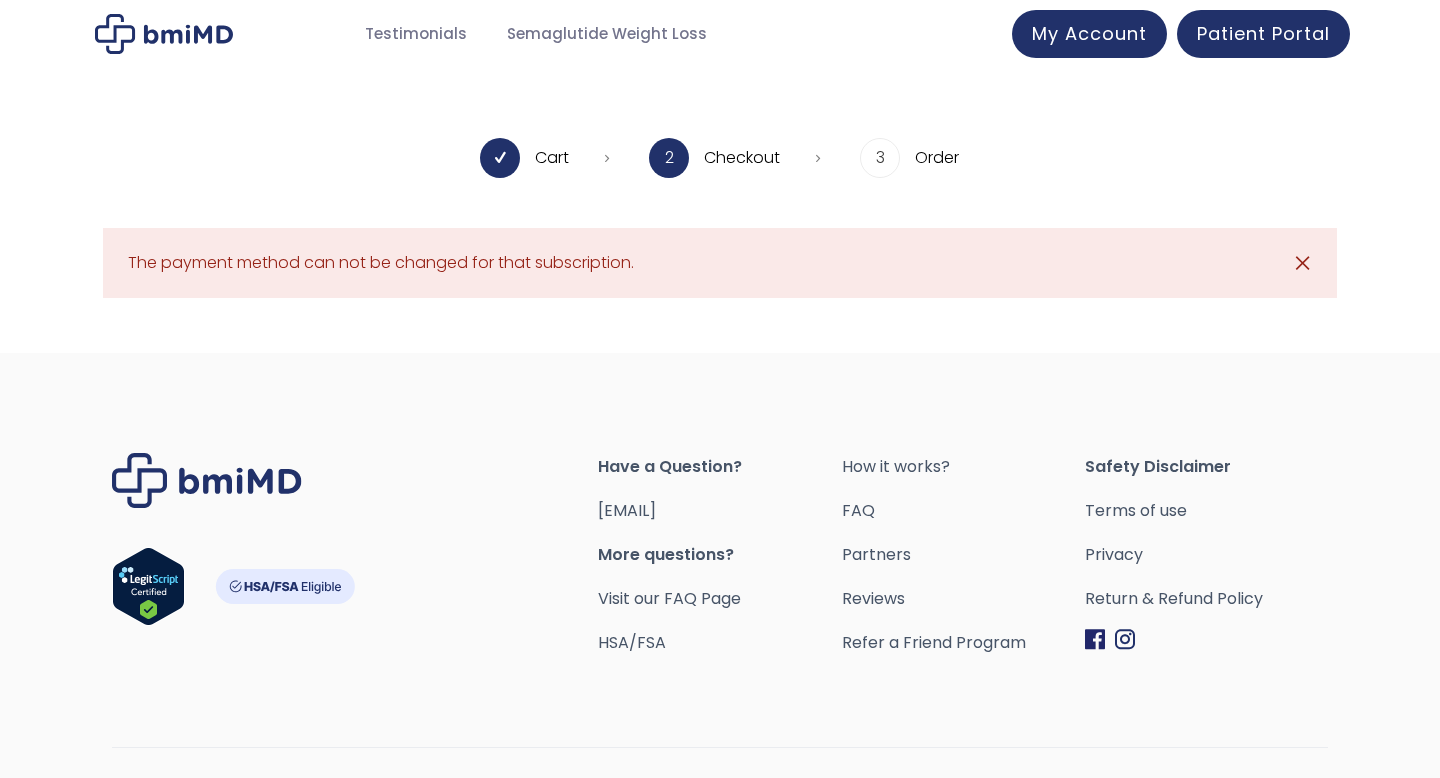 scroll, scrollTop: 0, scrollLeft: 0, axis: both 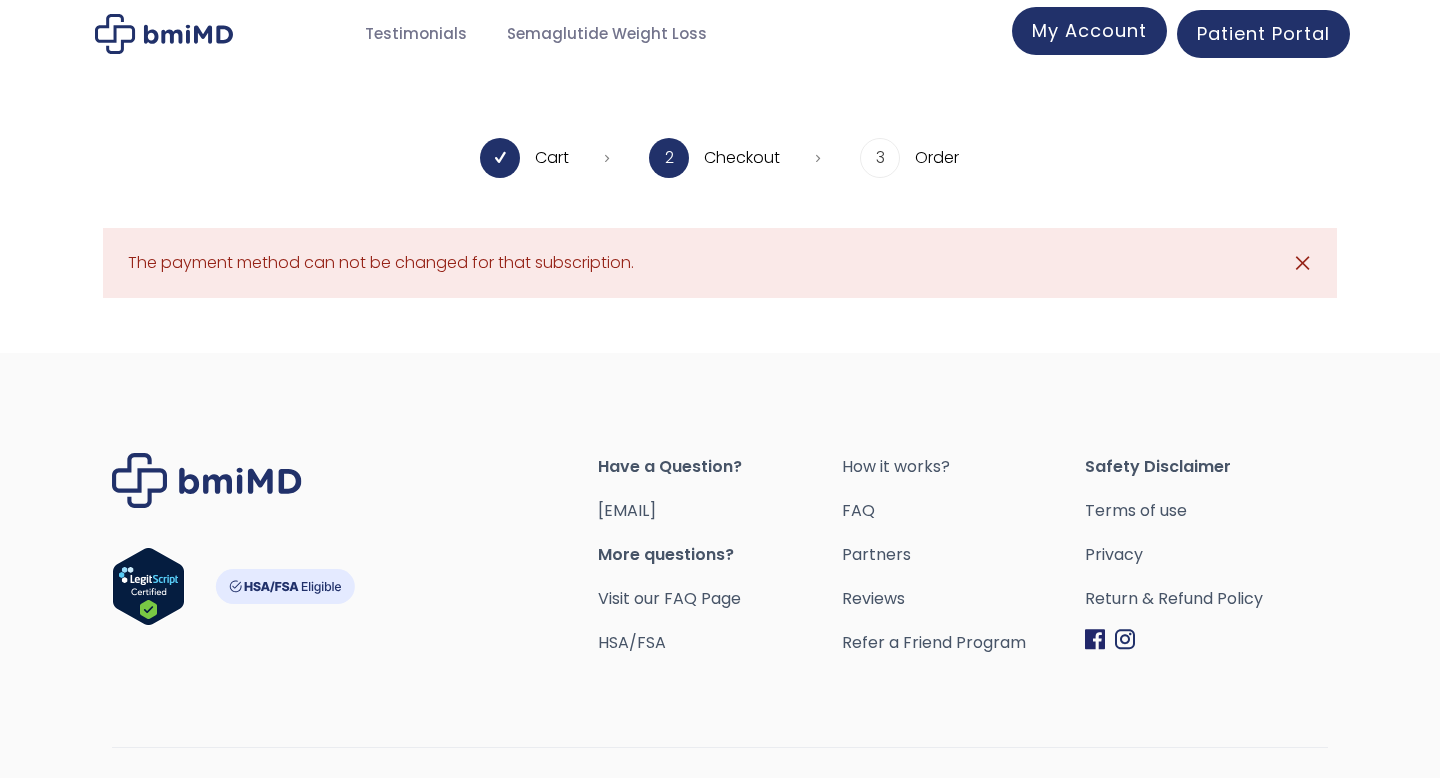 click on "My Account" at bounding box center [1089, 31] 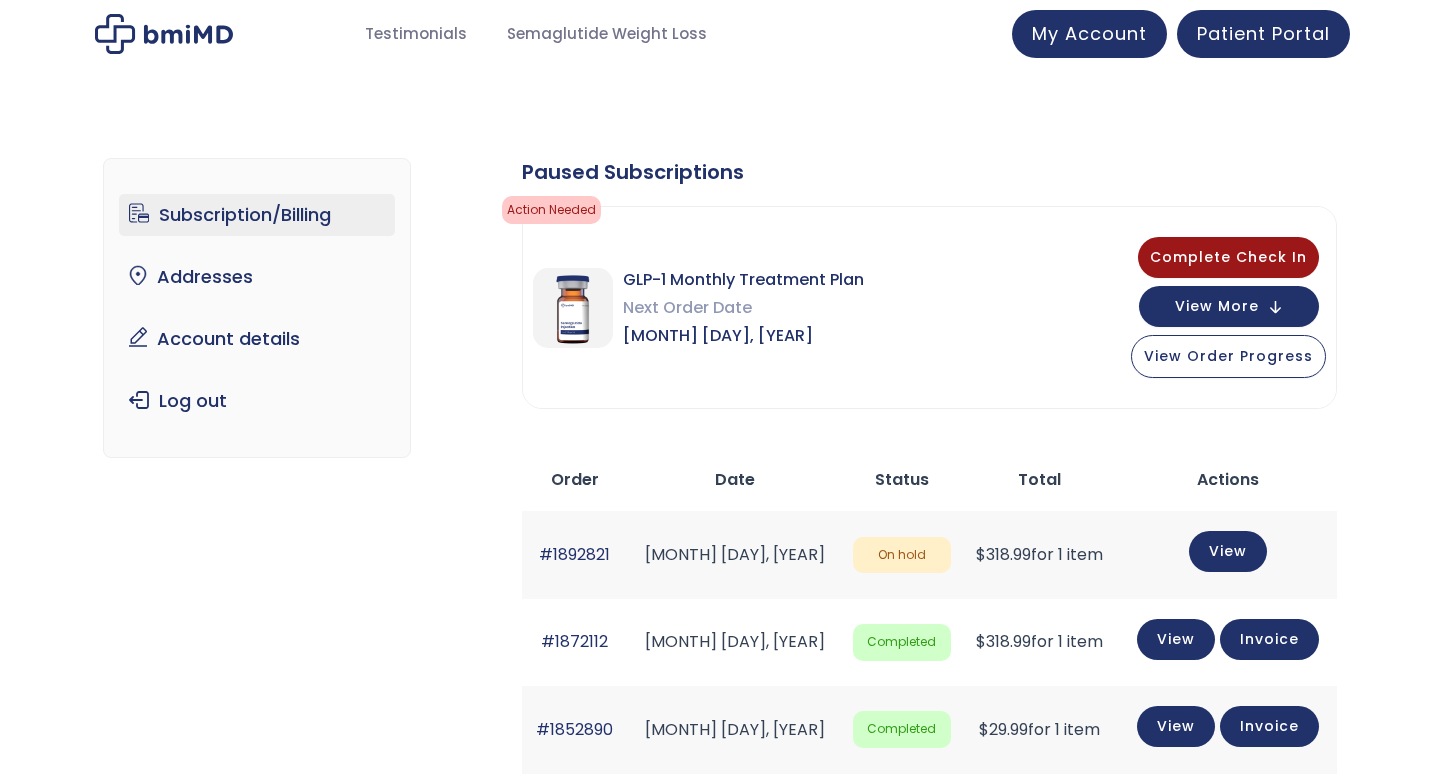 scroll, scrollTop: 0, scrollLeft: 0, axis: both 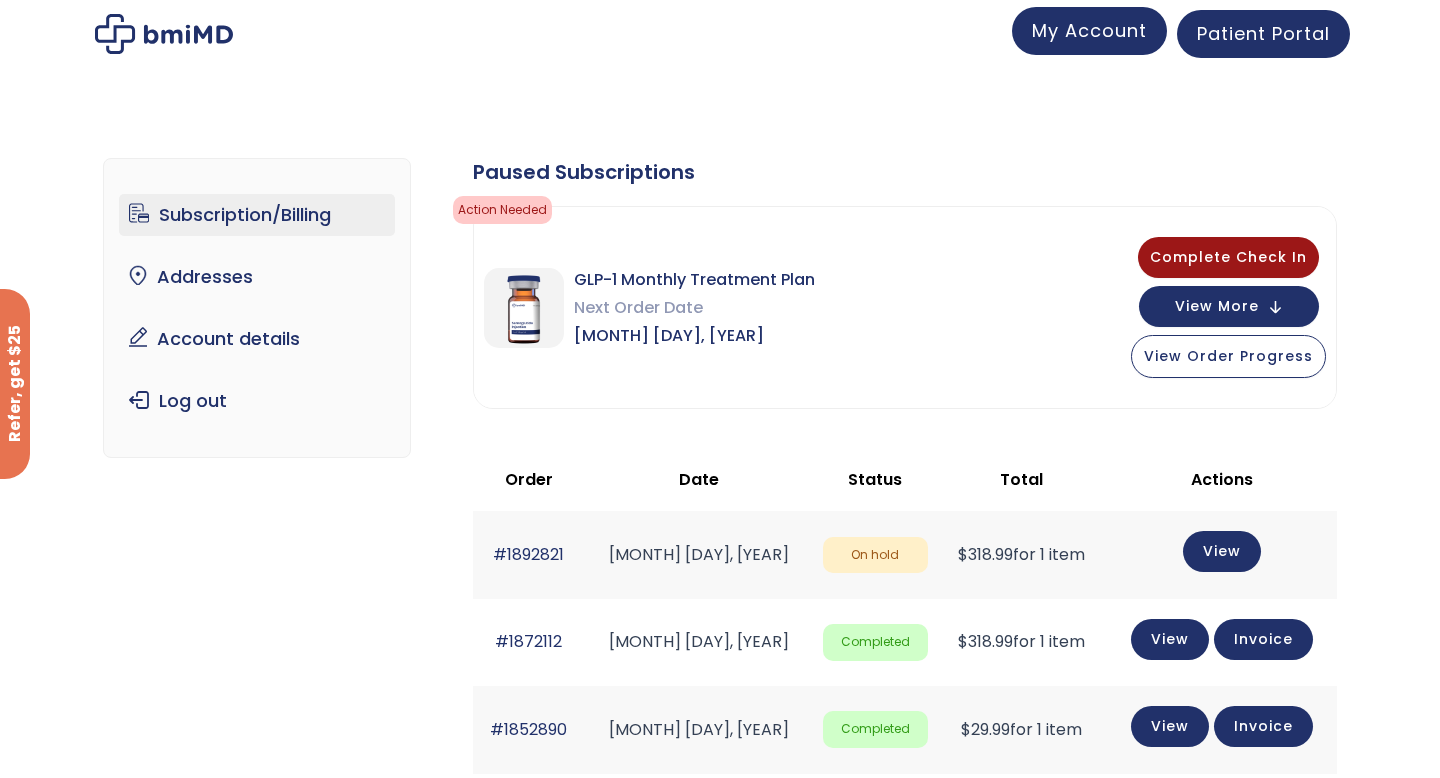 click on "My Account" at bounding box center (1089, 30) 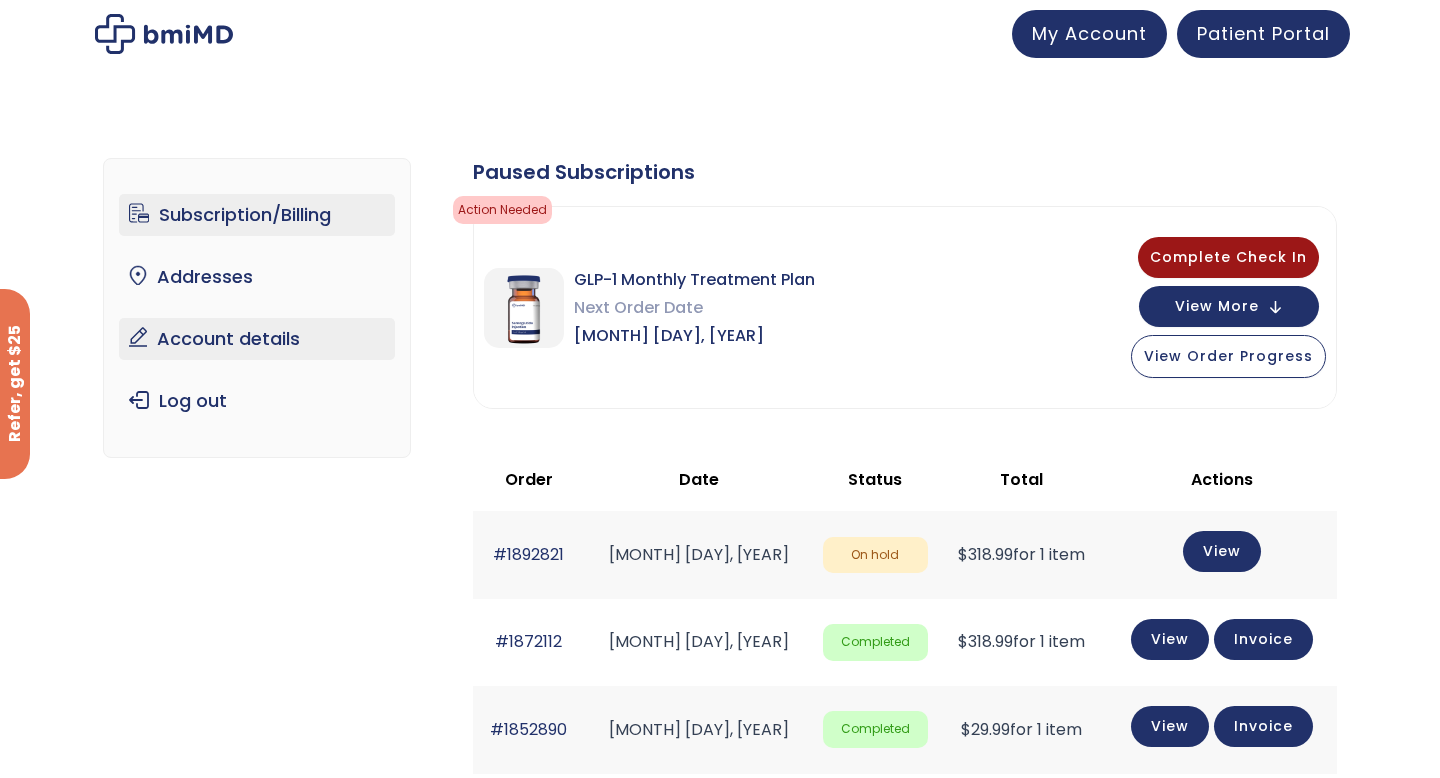 click on "Account details" at bounding box center (257, 339) 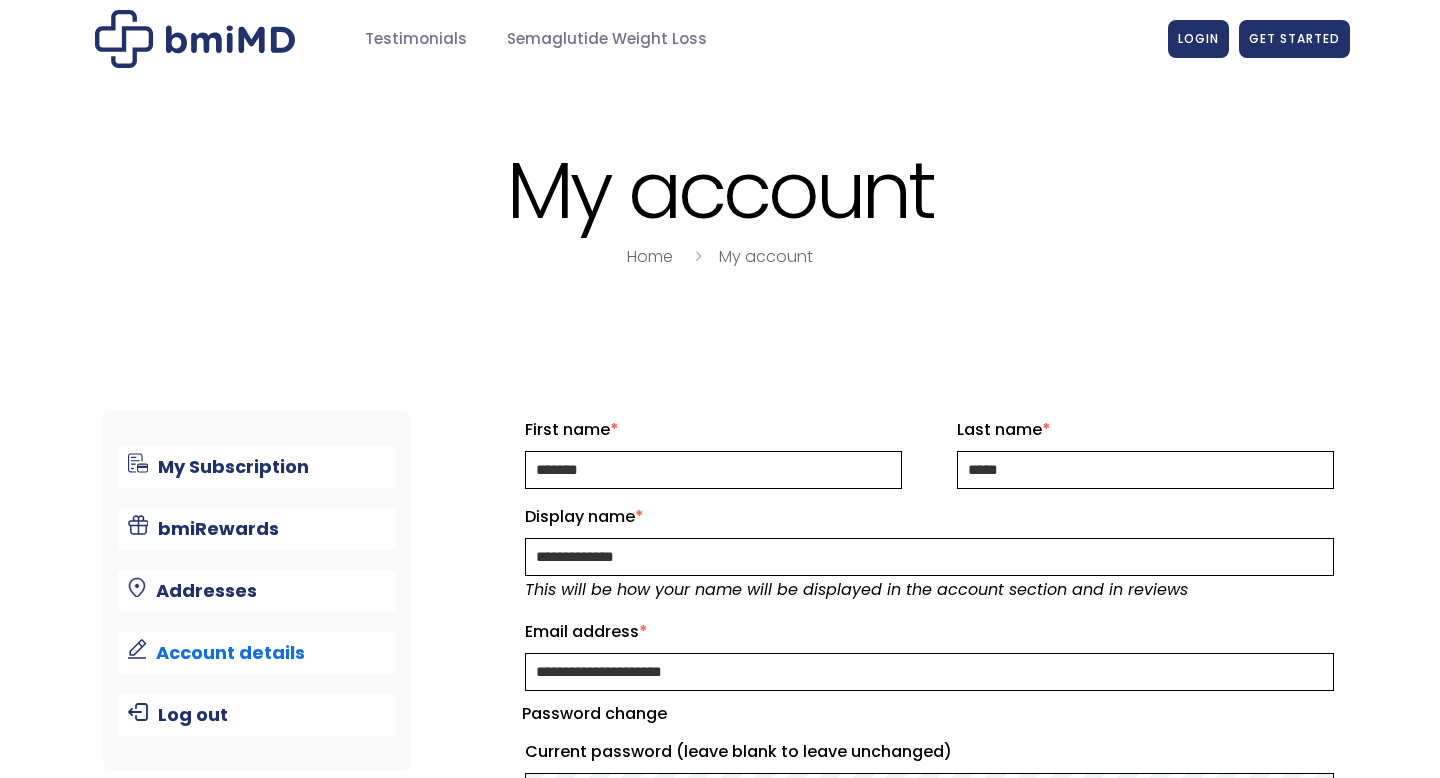 scroll, scrollTop: 0, scrollLeft: 0, axis: both 